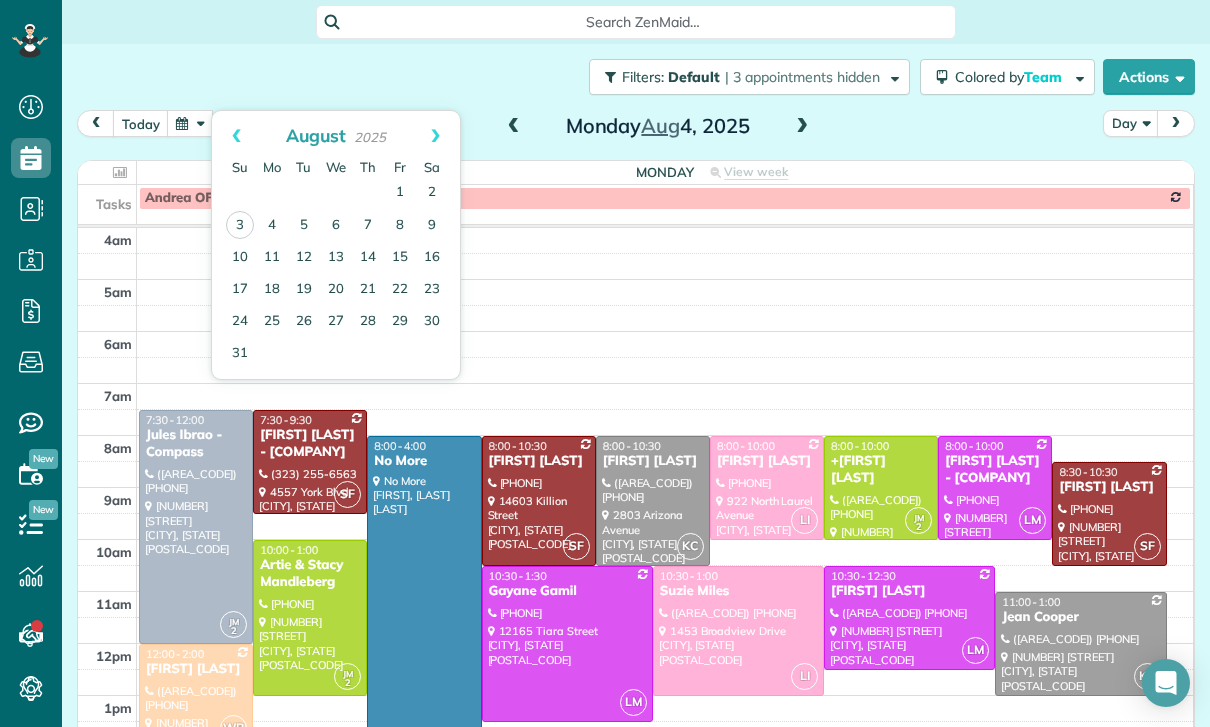 scroll, scrollTop: 0, scrollLeft: 0, axis: both 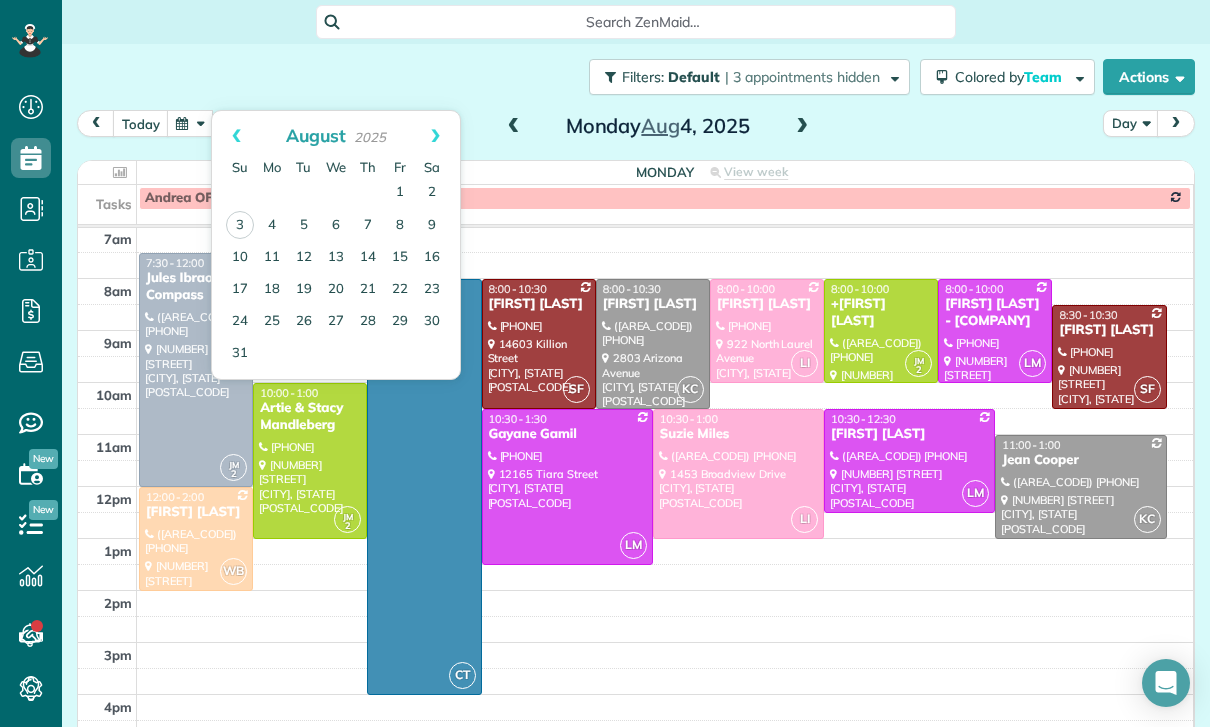 click on "today   Day Monday  Aug  4, 2025" at bounding box center [636, 128] 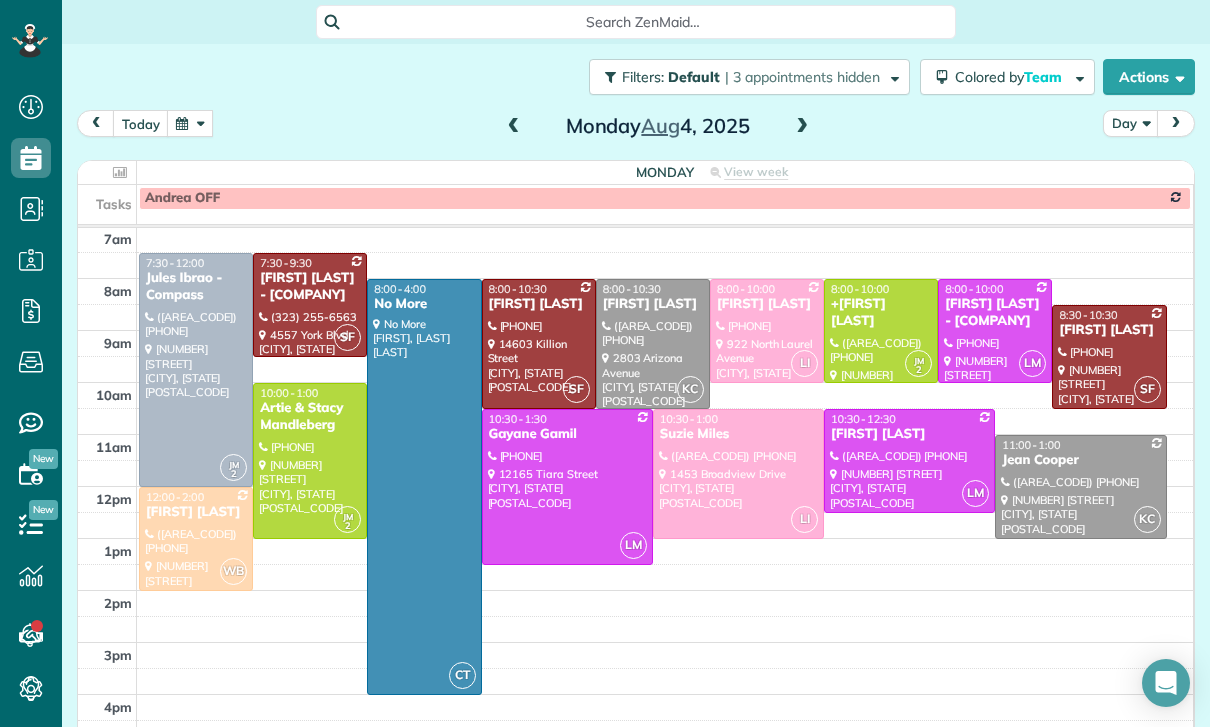 click at bounding box center [802, 127] 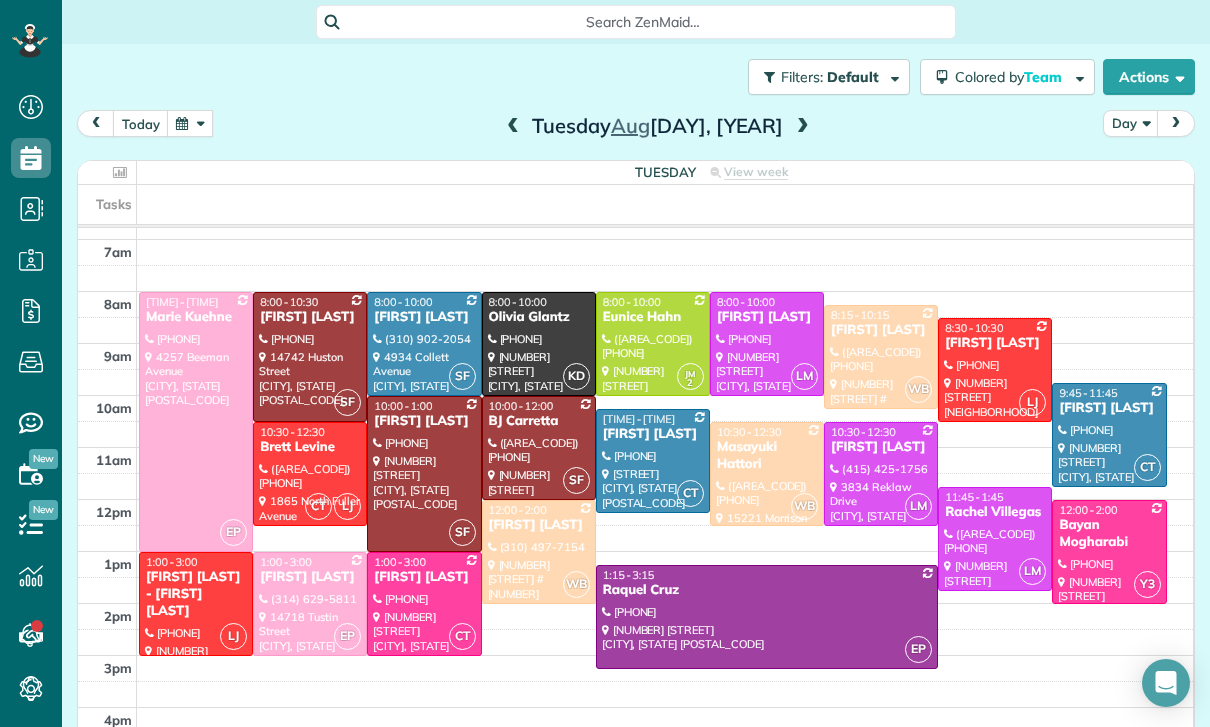 scroll, scrollTop: 157, scrollLeft: 0, axis: vertical 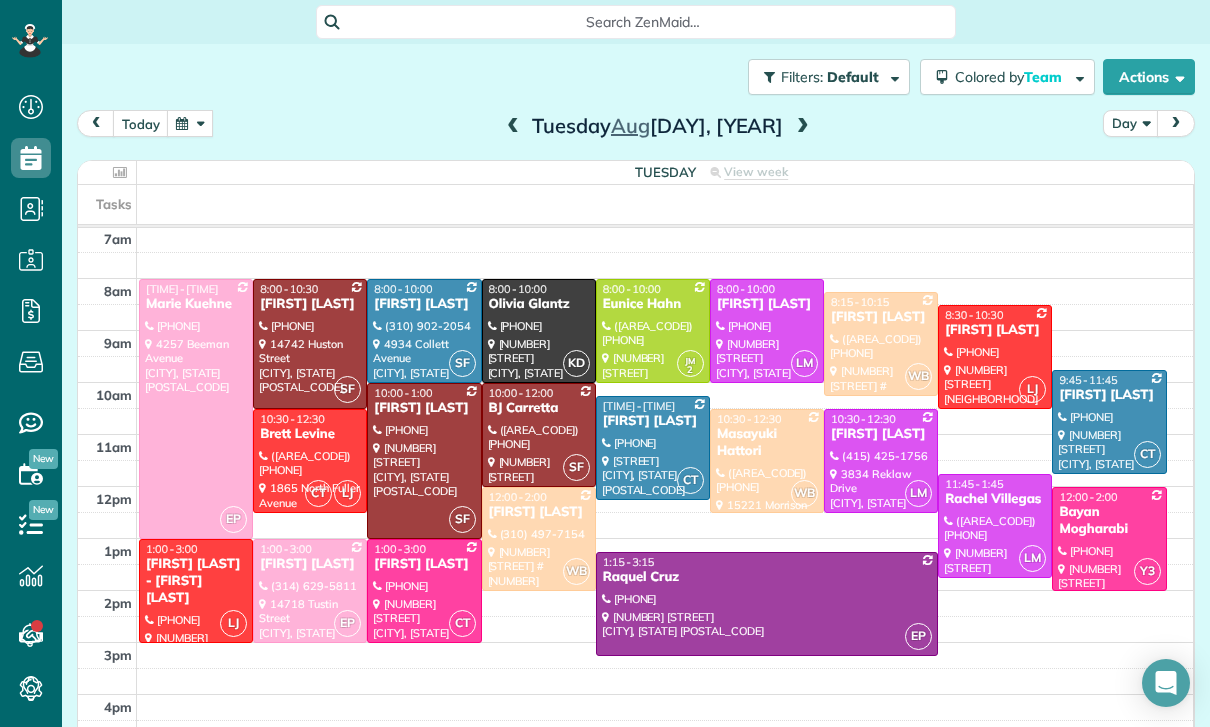 click at bounding box center [190, 123] 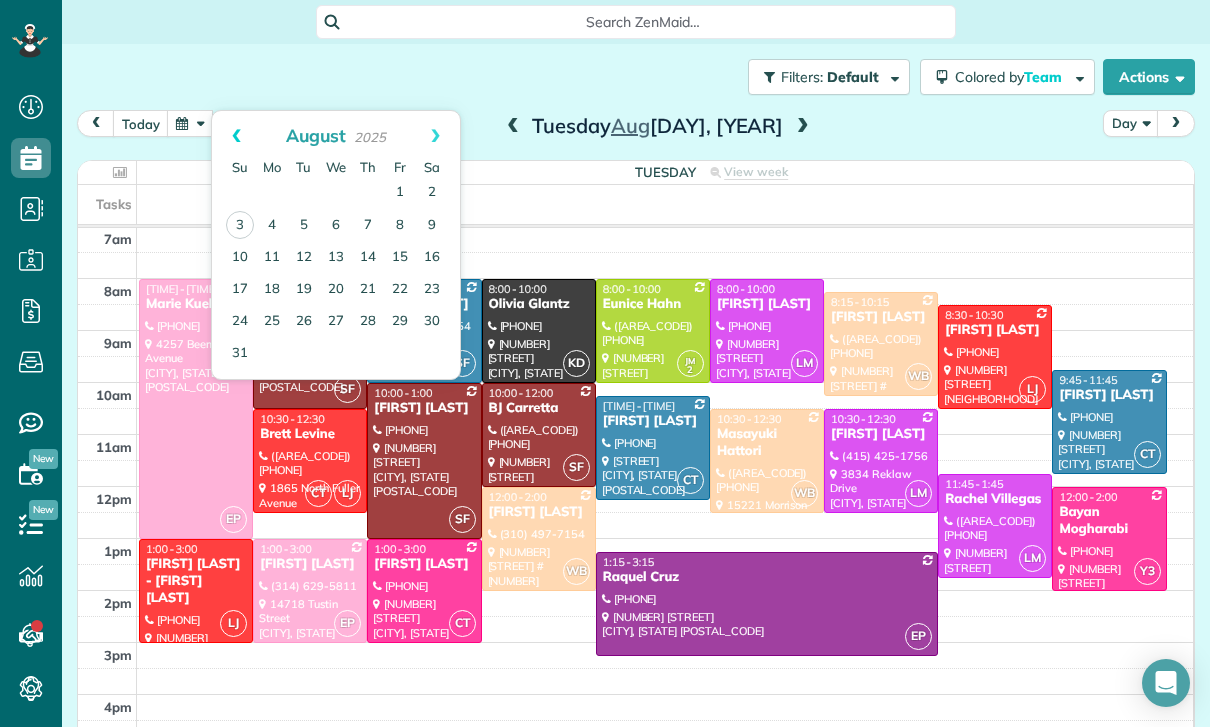 click on "Prev" at bounding box center [236, 136] 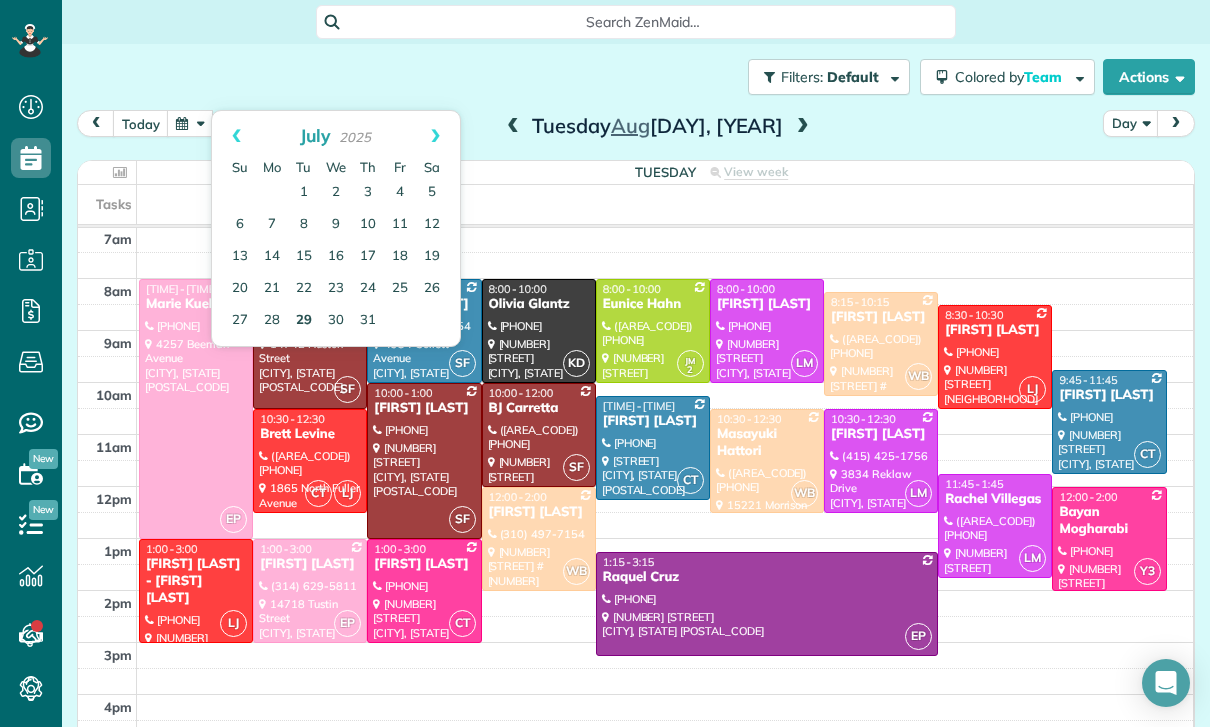 click on "29" at bounding box center [304, 321] 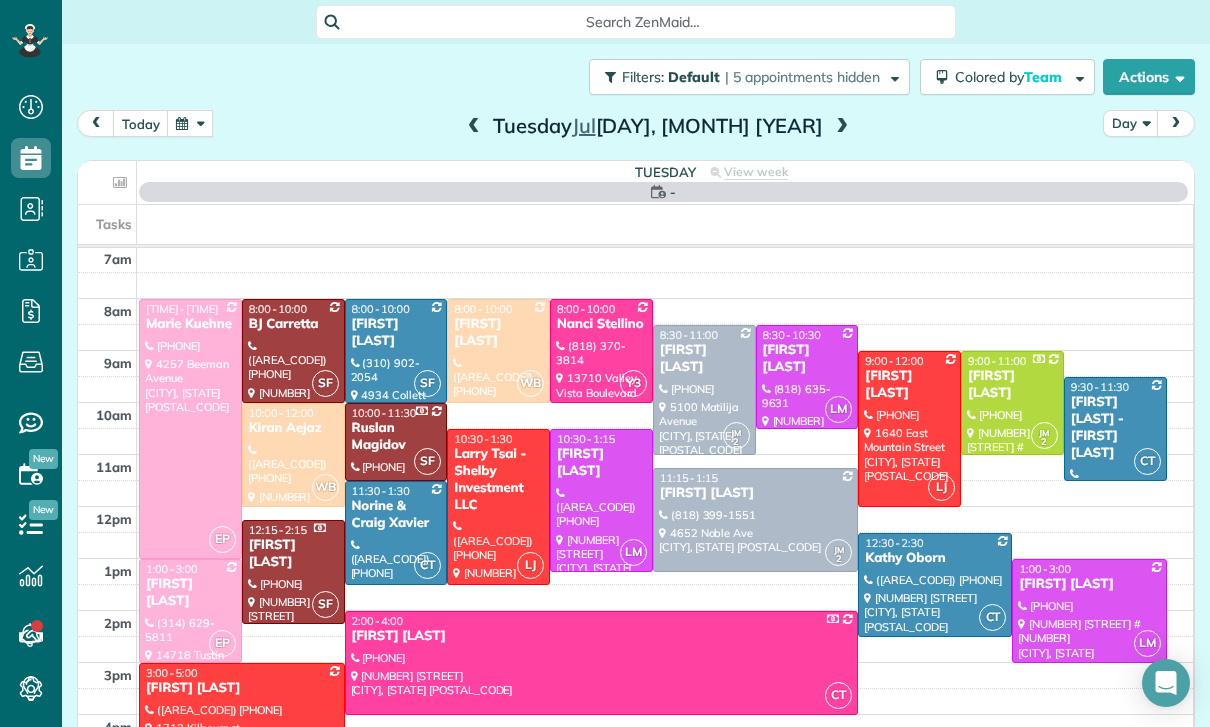 scroll, scrollTop: 157, scrollLeft: 0, axis: vertical 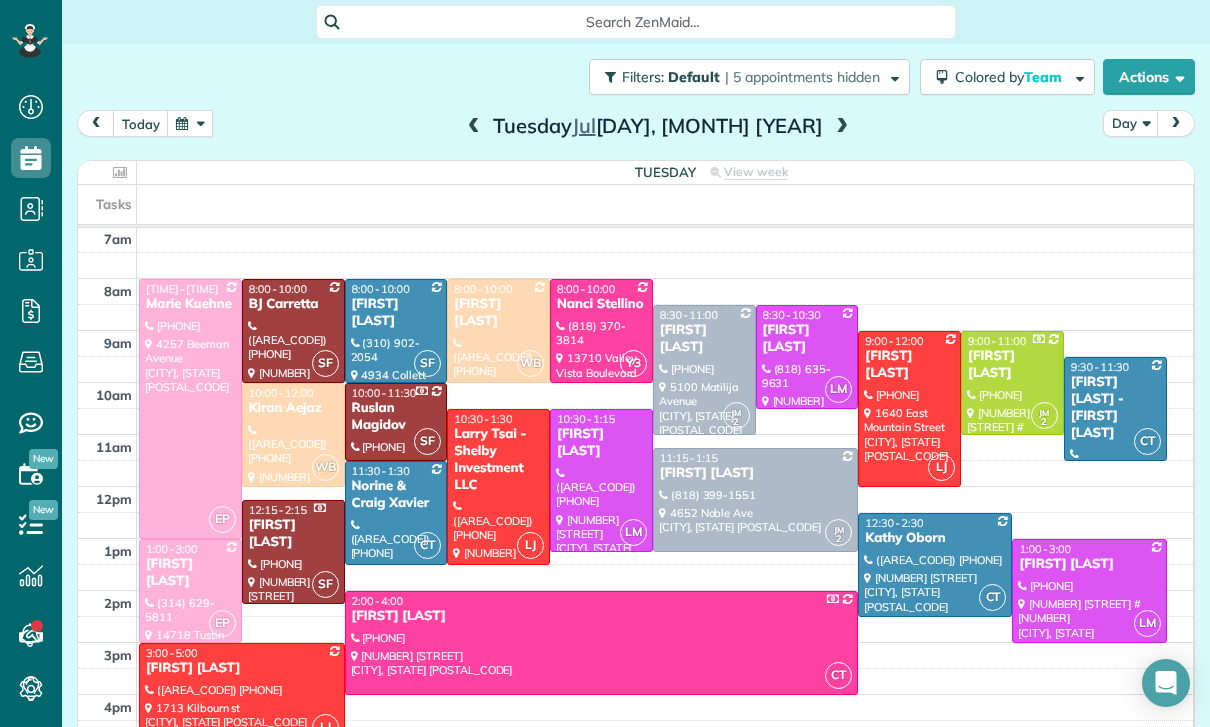 click at bounding box center (190, 409) 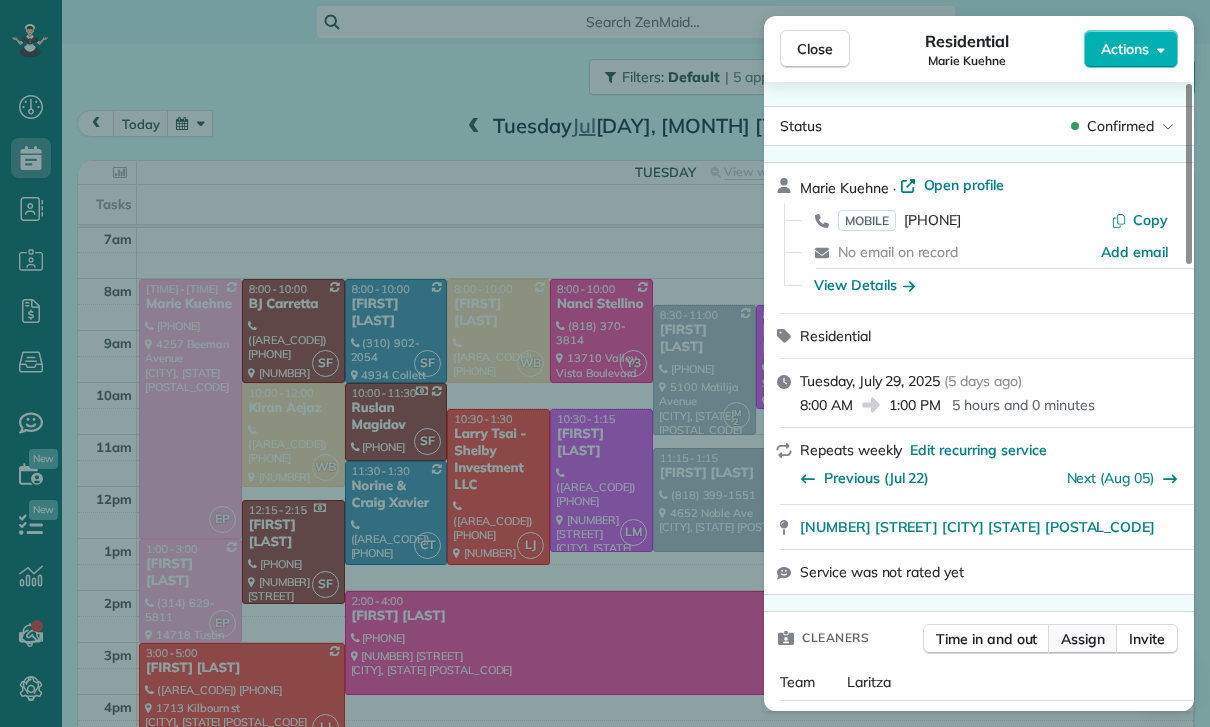 click on "Assign" at bounding box center [1083, 639] 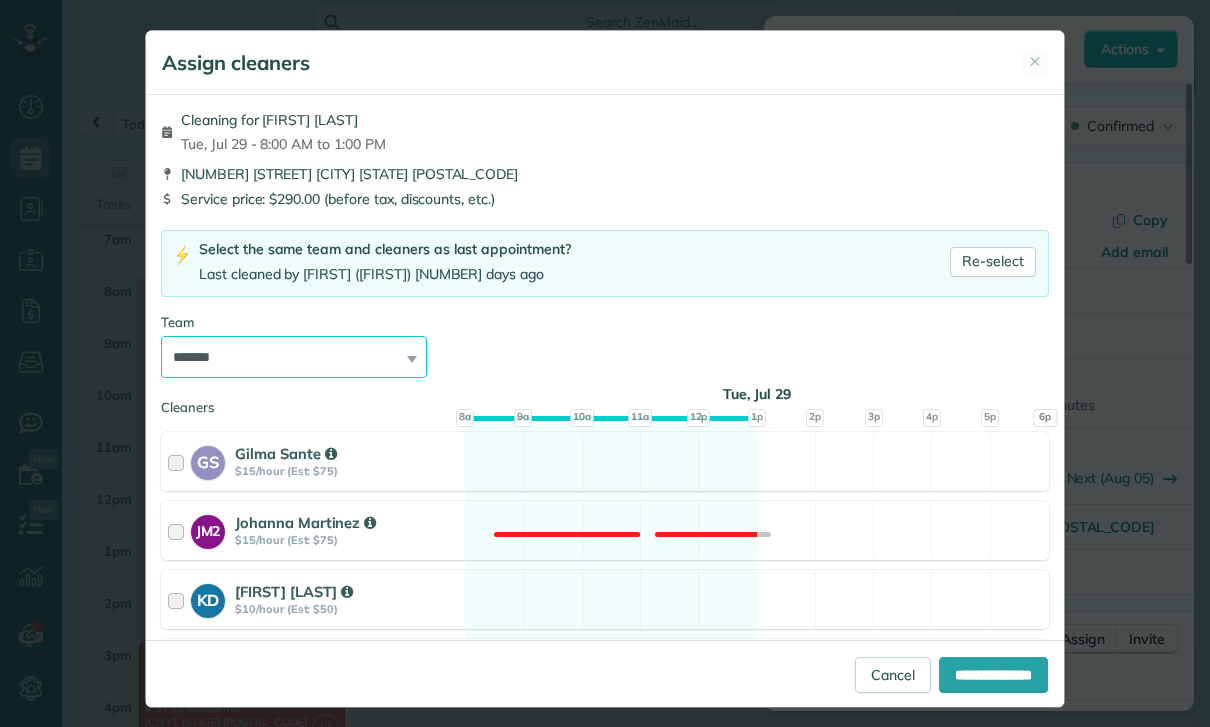 click on "**********" at bounding box center [294, 357] 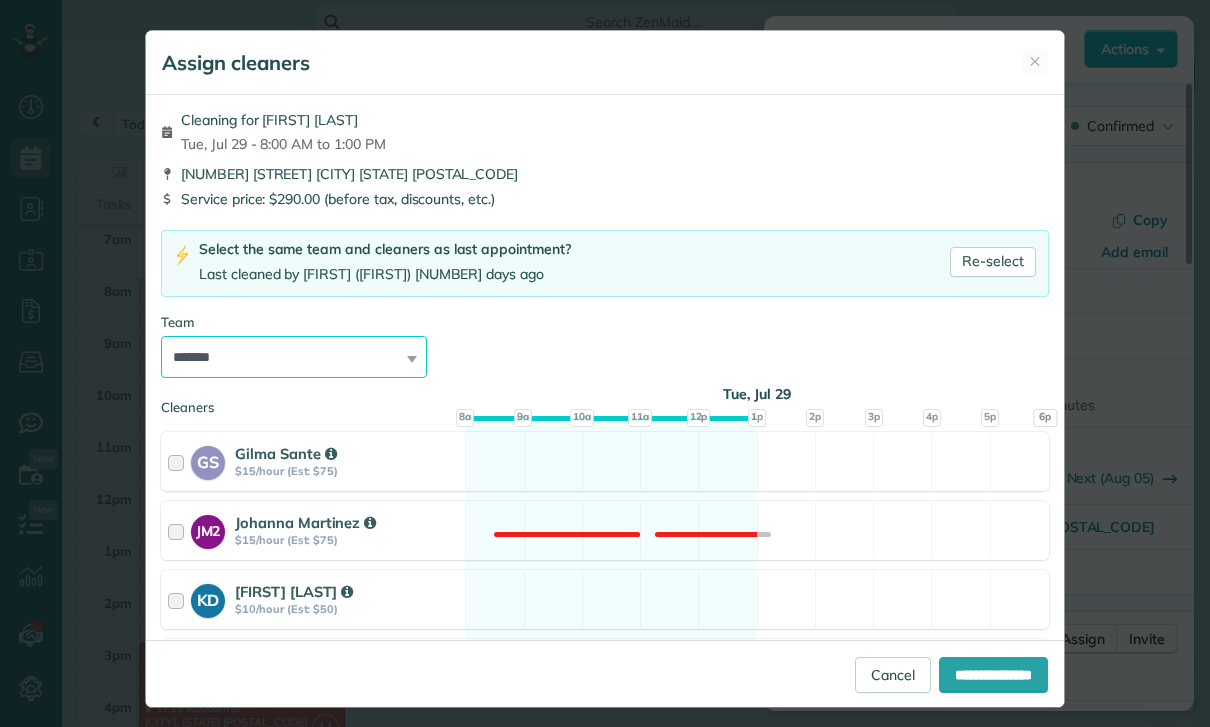 select on "***" 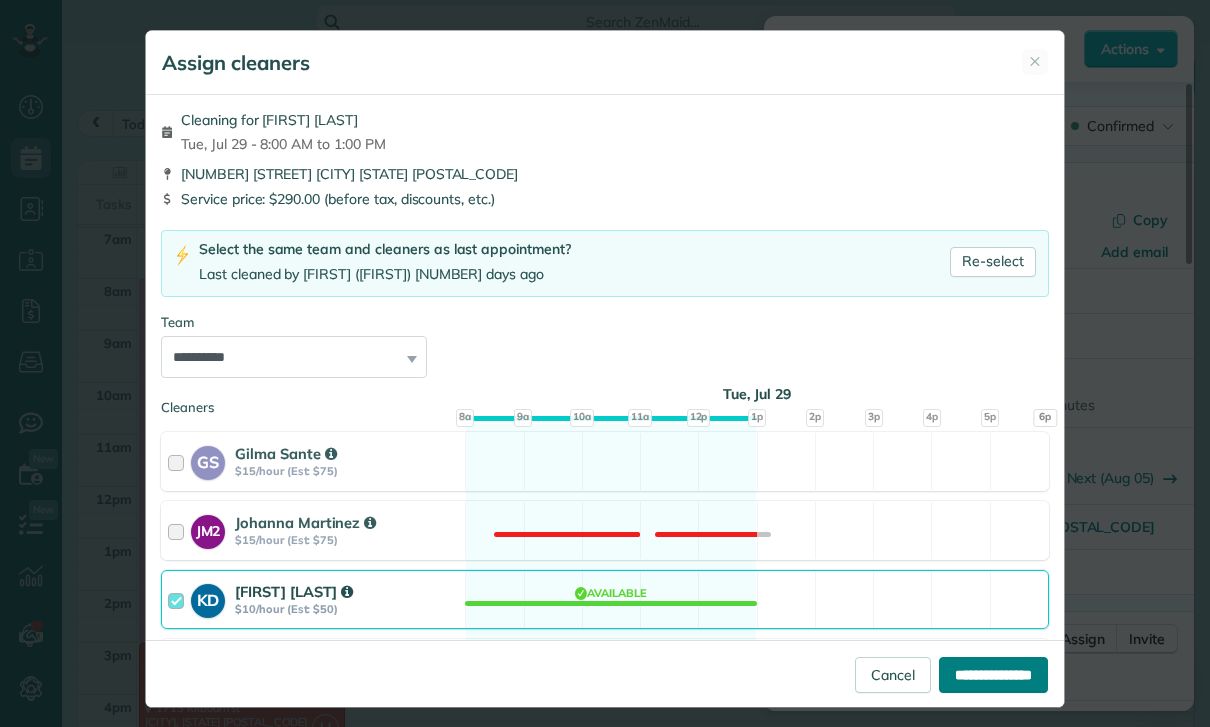 click on "**********" at bounding box center [993, 675] 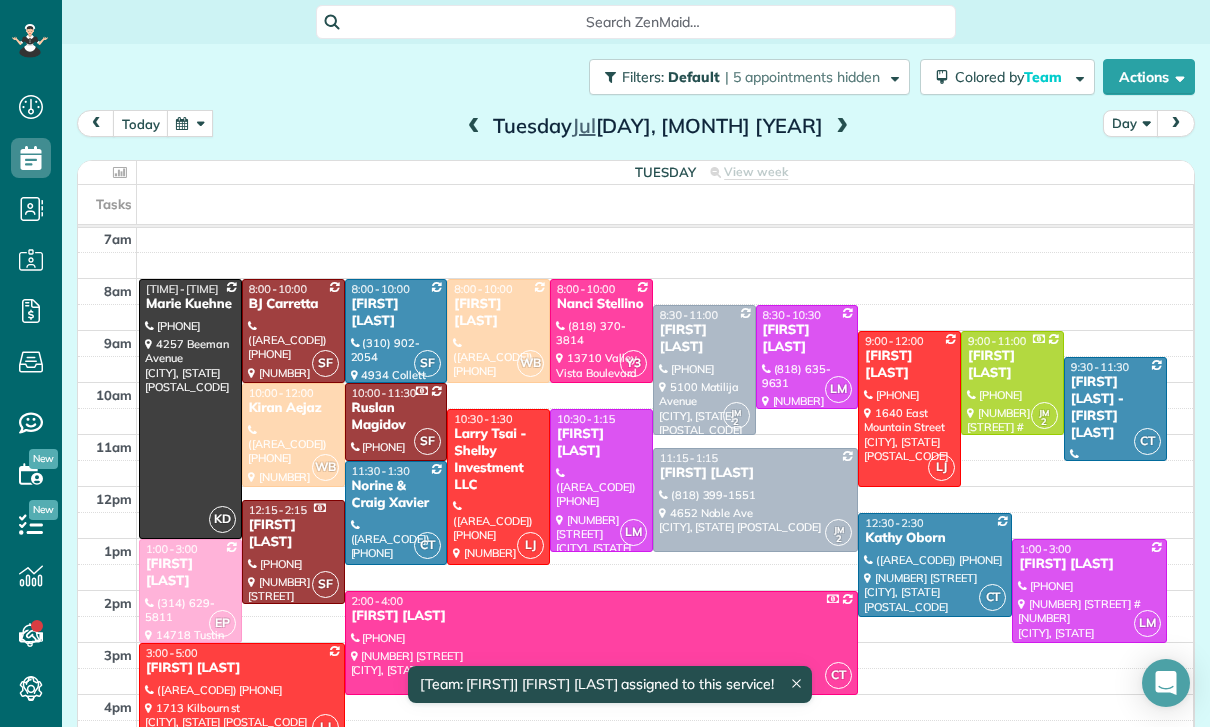 scroll, scrollTop: 157, scrollLeft: 0, axis: vertical 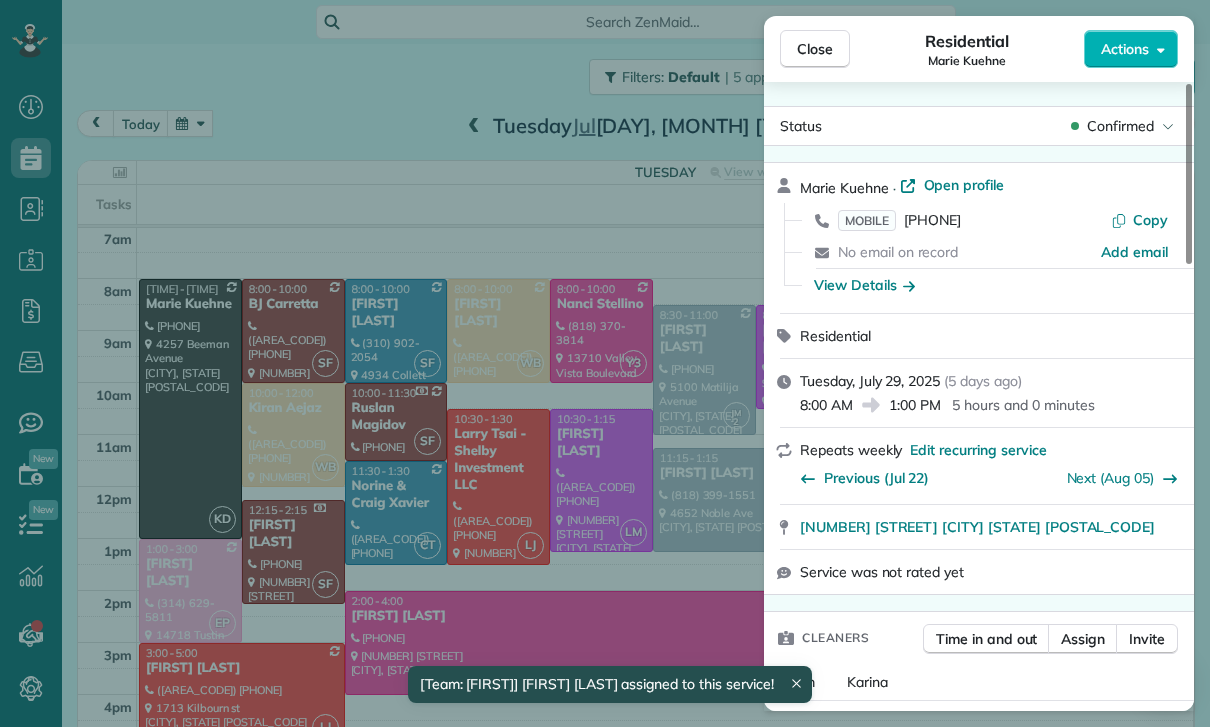 click on "Close Residential [FIRST] [LAST] Actions Status Confirmed [FIRST] [LAST] · Open profile MOBILE ([AREA_CODE]) [PHONE] Copy No email on record Add email View Details Residential Tuesday, July 29, 2025 ( 5 days ago ) 8:00 AM 1:00 PM 5 hours and 0 minutes Repeats weekly Edit recurring service Previous (Jul 22) Next (Aug 05) [NUMBER] [STREET] [CITY] CA [POSTAL_CODE] Service was not rated yet Cleaners Time in and out Assign Invite Team [CLEANER_NAME] Cleaners [CLEANER_NAME] [CLEANER_LAST_NAME] 8:00 AM 1:00 PM Checklist Try Now Keep this appointment up to your standards. Stay on top of every detail, keep your cleaners organised, and your client happy. Assign a checklist Watch a 5 min demo Billing Billing actions Service Service Price (1x $290.00) $290.00 Add an item Overcharge $0.00 Discount $0.00 Coupon discount - Primary tax - Secondary tax - Total appointment price $290.00 Tips collected $0.00 Unpaid Mark as paid Total including tip $290.00 Get paid online in no-time! Send an invoice and reward your cleaners with tips Charge customer credit card Key #" at bounding box center [605, 363] 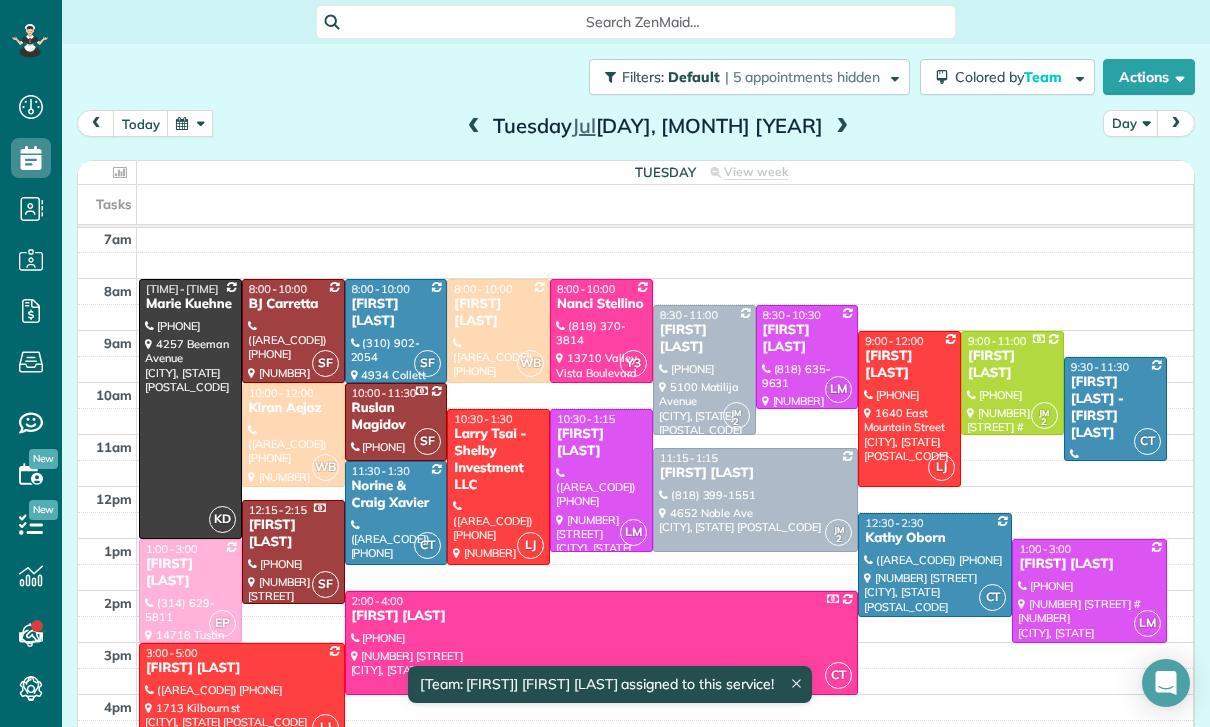 click on "[FIRST] [LAST]" at bounding box center [190, 573] 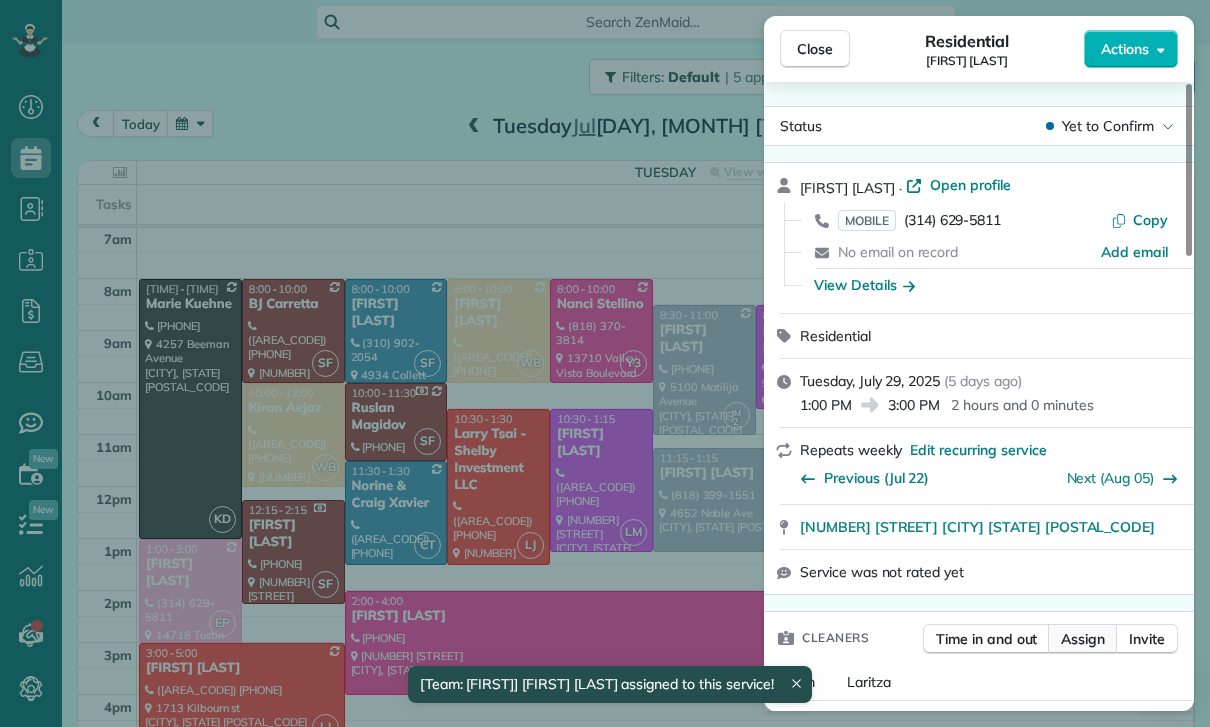 click on "Assign" at bounding box center (1083, 639) 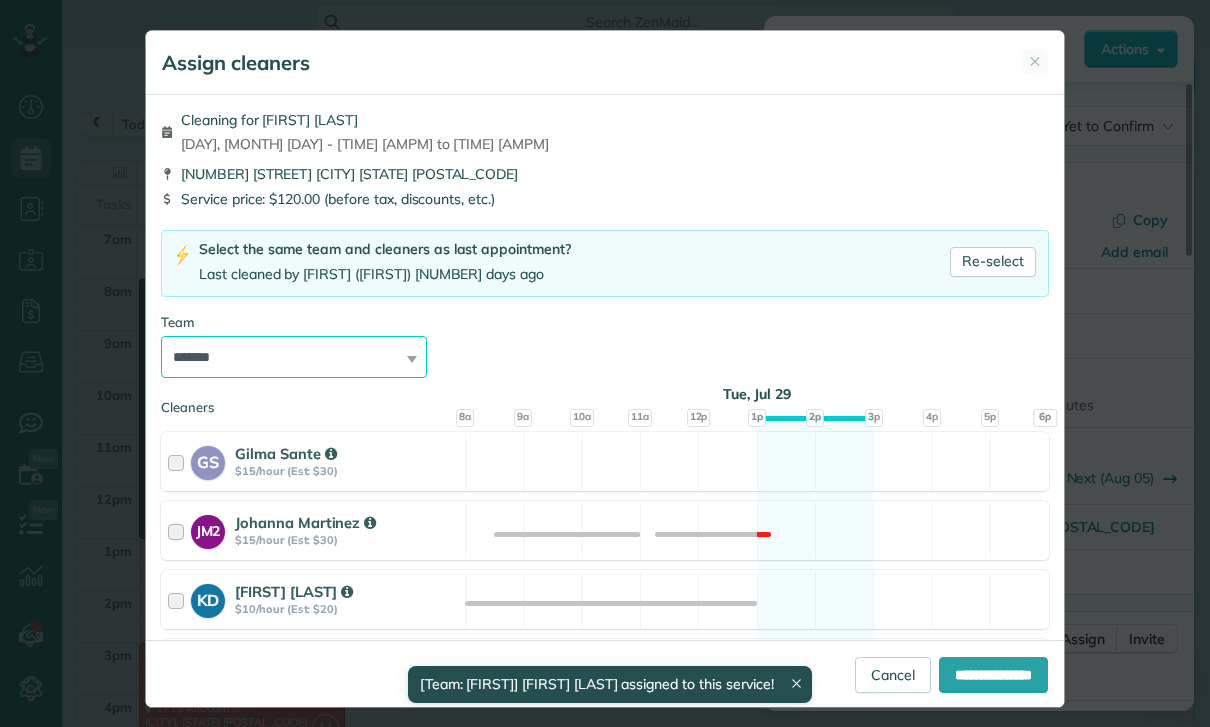 click on "**********" at bounding box center (294, 357) 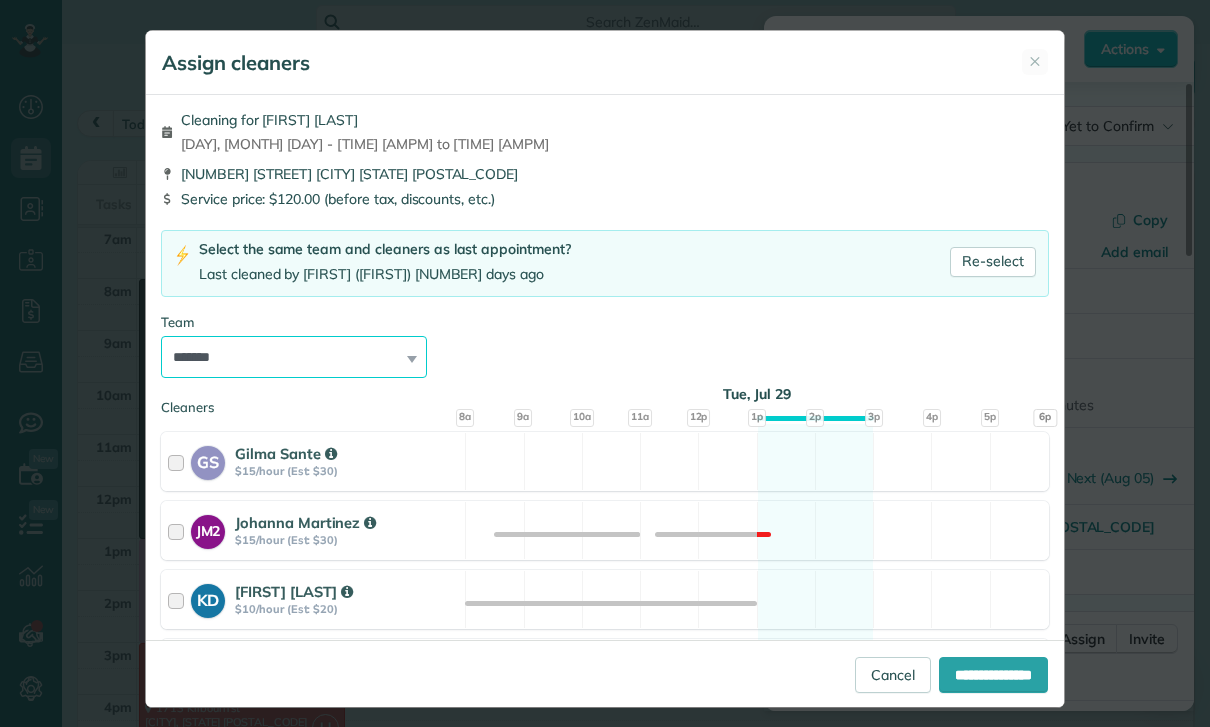 select on "***" 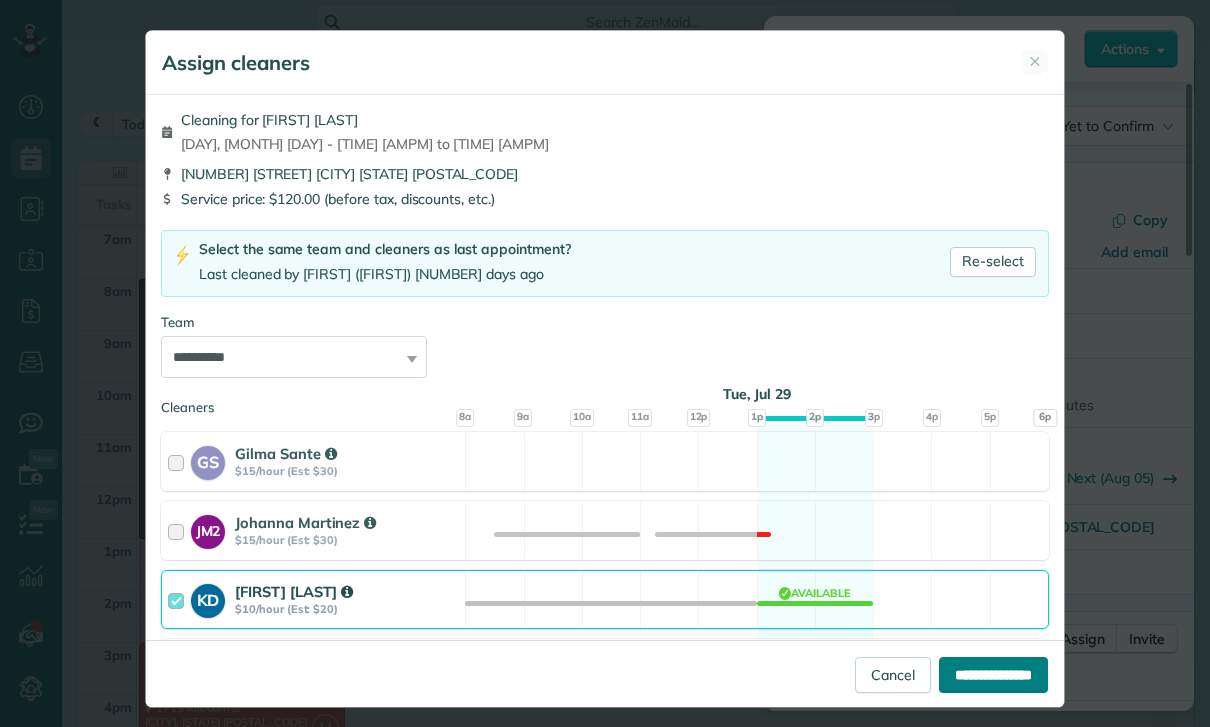 click on "**********" at bounding box center [993, 675] 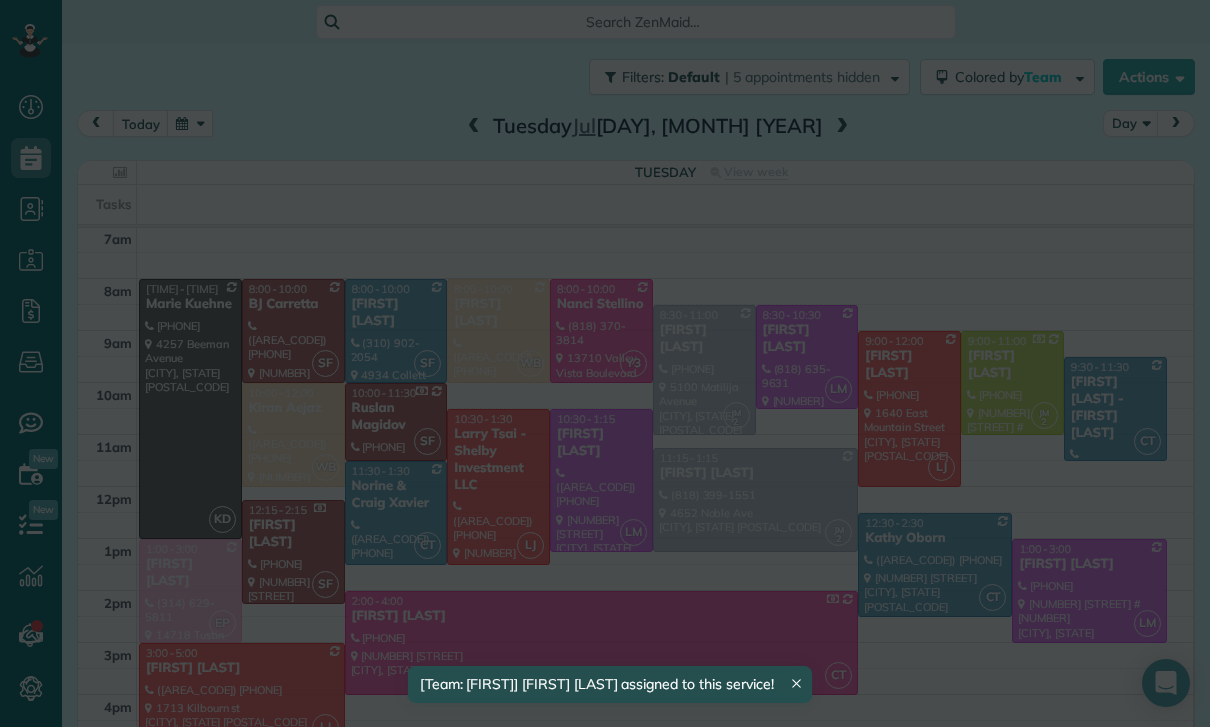 scroll, scrollTop: 157, scrollLeft: 0, axis: vertical 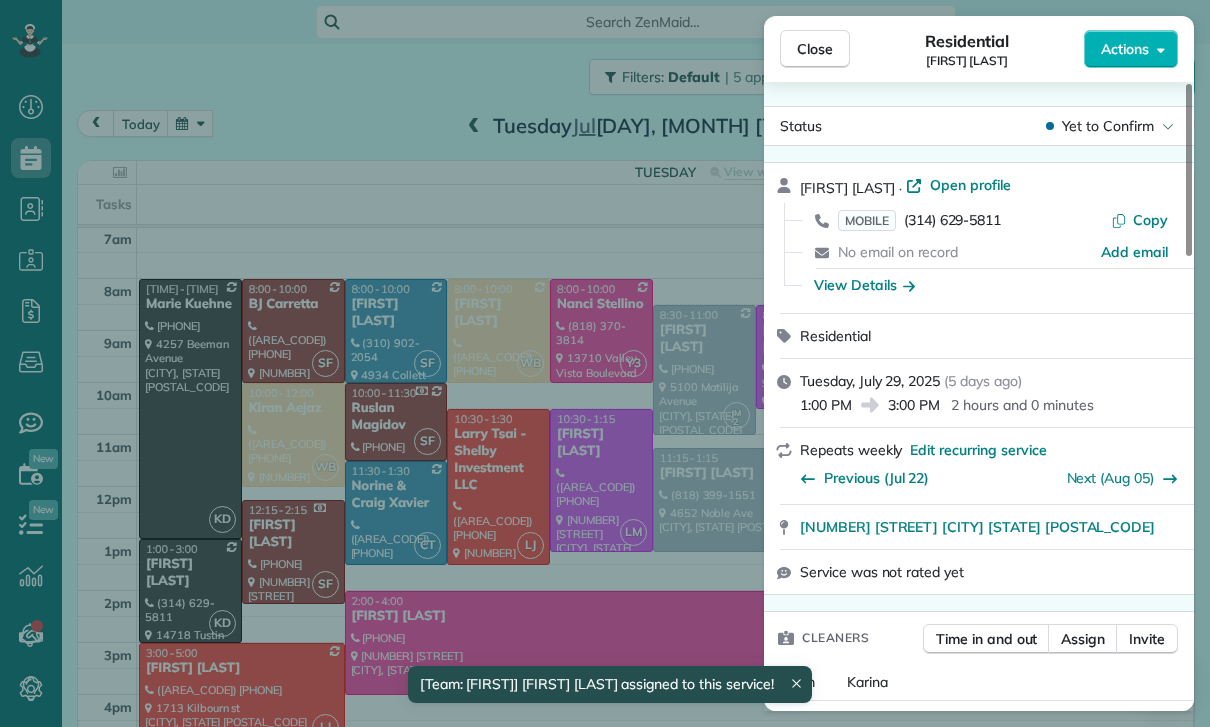 click on "Close Residential [FIRST] [LAST] Actions Status Confirmed [FIRST] [LAST] · Open profile MOBILE [PHONE] Copy No email on record Add email View Details Residential [DAY], [MONTH] [YEAR] ( [NUMBER] days ago ) [TIME] [AMPM] [TIME] [AMPM] [DURATION] Repeats weekly Edit recurring service Previous ([MONTH] [DAY]) Next ([MONTH] [DAY]) [NUMBER] [STREET] [CITY] [STATE] [POSTAL_CODE] Service was not rated yet Cleaners Time in and out Assign Invite Team [FIRST] Cleaners [FIRST]   [FIRST] [TIME] [AMPM] [TIME] [AMPM] Checklist Try Now Keep this appointment up to your standards. Stay on top of every detail, keep your cleaners organised, and your client happy. Assign a checklist Watch a 5 min demo Billing Billing actions Service Service Price ([NUMBER]x $[PRICE]) $[PRICE] Add an item Overcharge $[PRICE] Discount $[PRICE] Coupon discount - Primary tax - Secondary tax - Total appointment price $[PRICE] Tips collected $[PRICE] Unpaid Mark as paid Total including tip $[PRICE] Get paid online in no-time! Send an invoice and reward your cleaners with tips Key # - Work items [NUMBER] [NUMBER]" at bounding box center [605, 363] 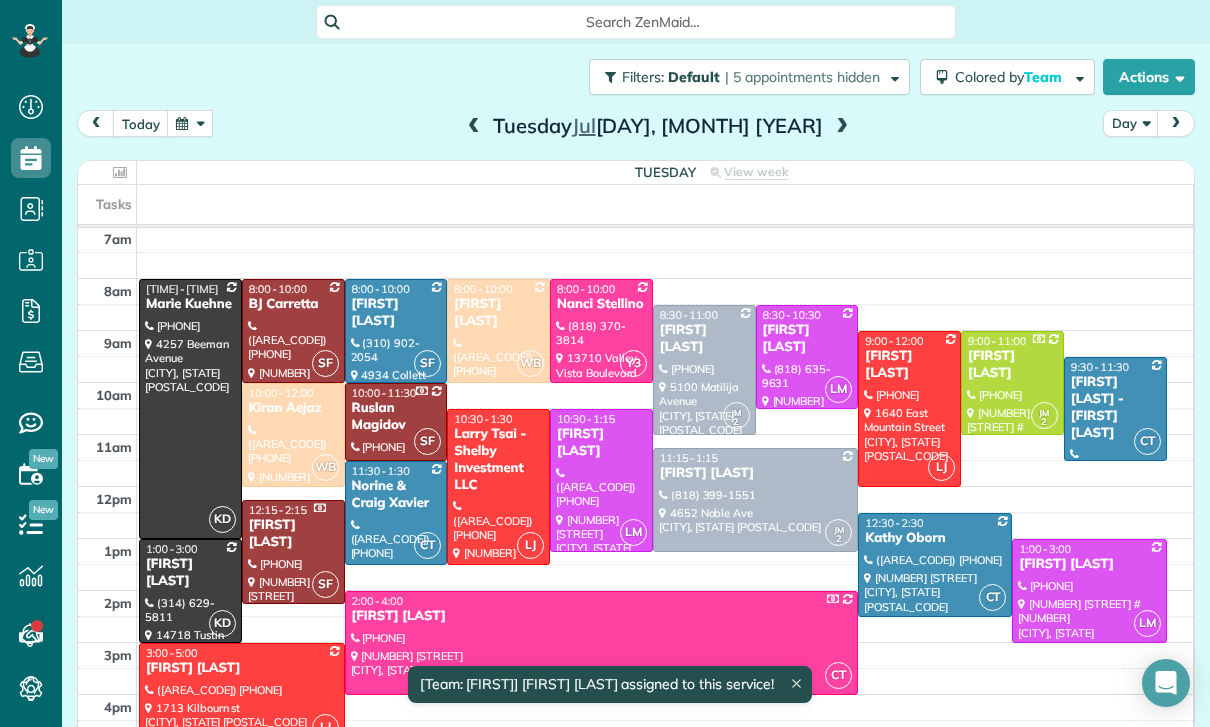 click at bounding box center [190, 123] 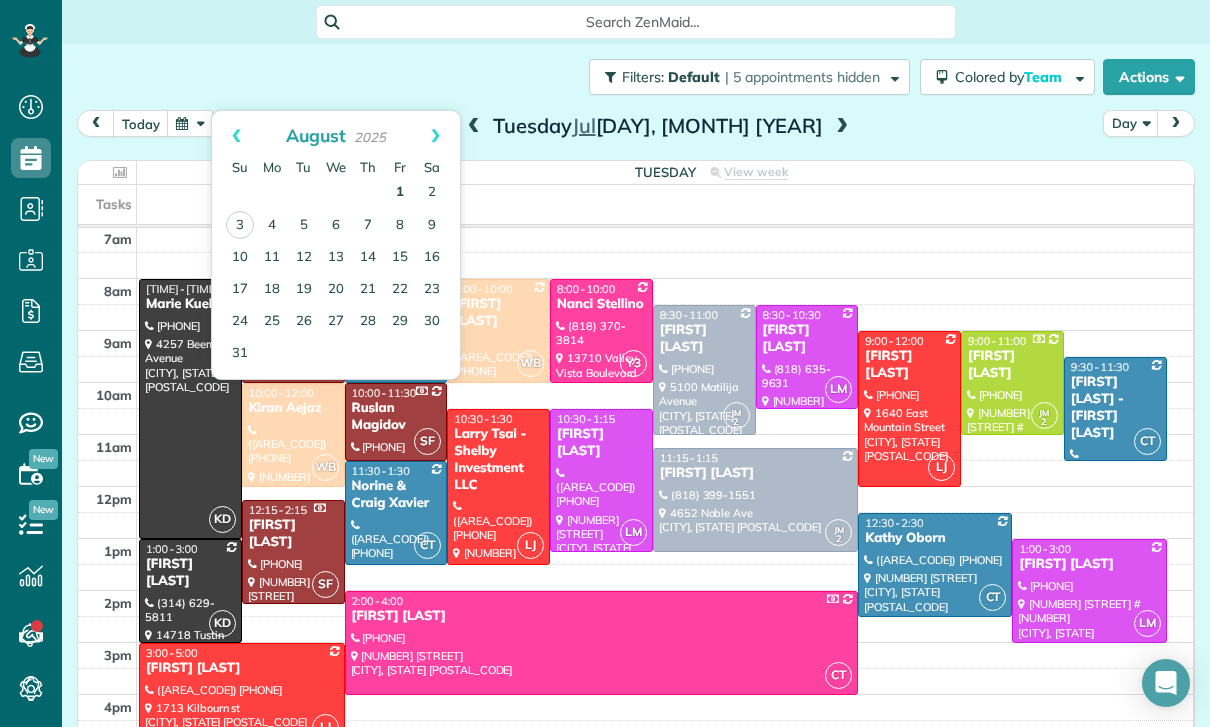 click on "1" at bounding box center (400, 193) 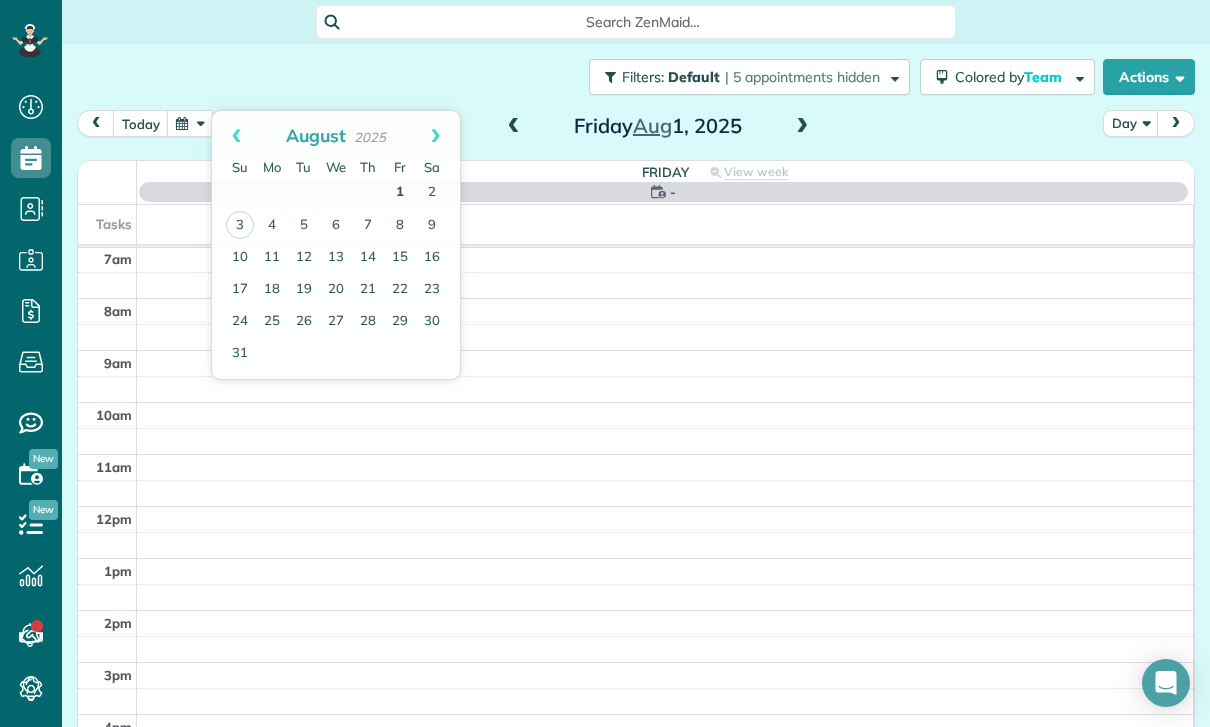 scroll, scrollTop: 157, scrollLeft: 0, axis: vertical 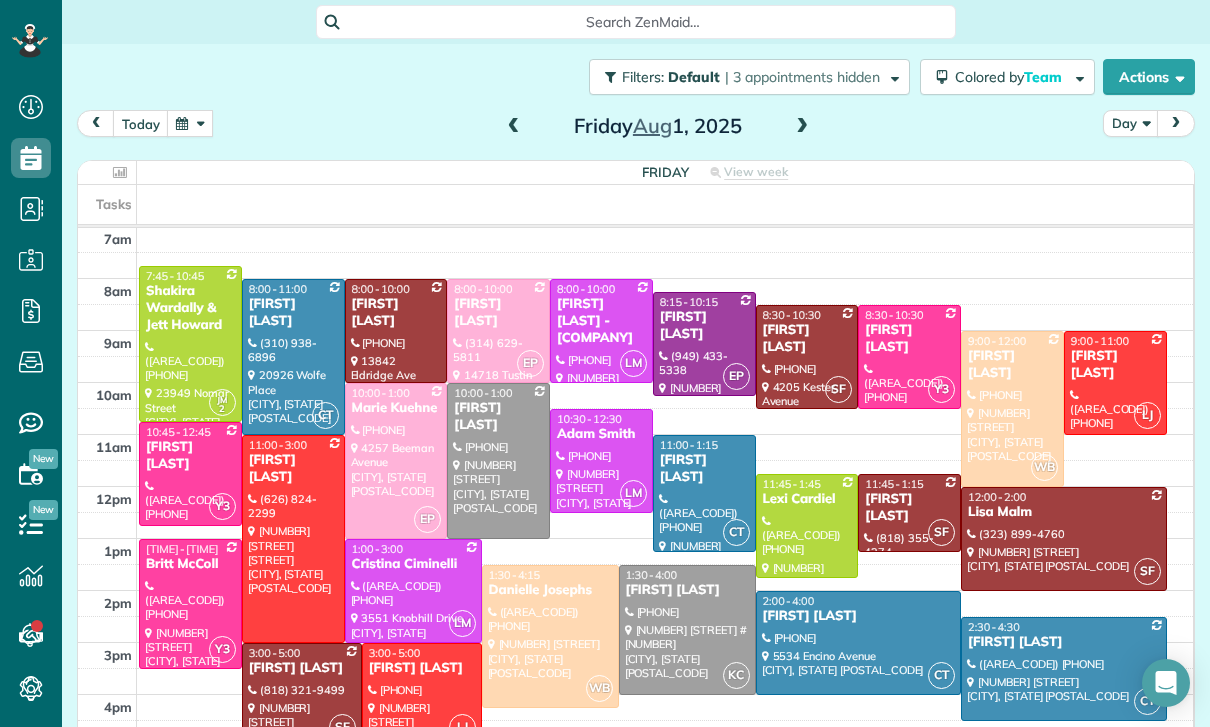click at bounding box center (396, 461) 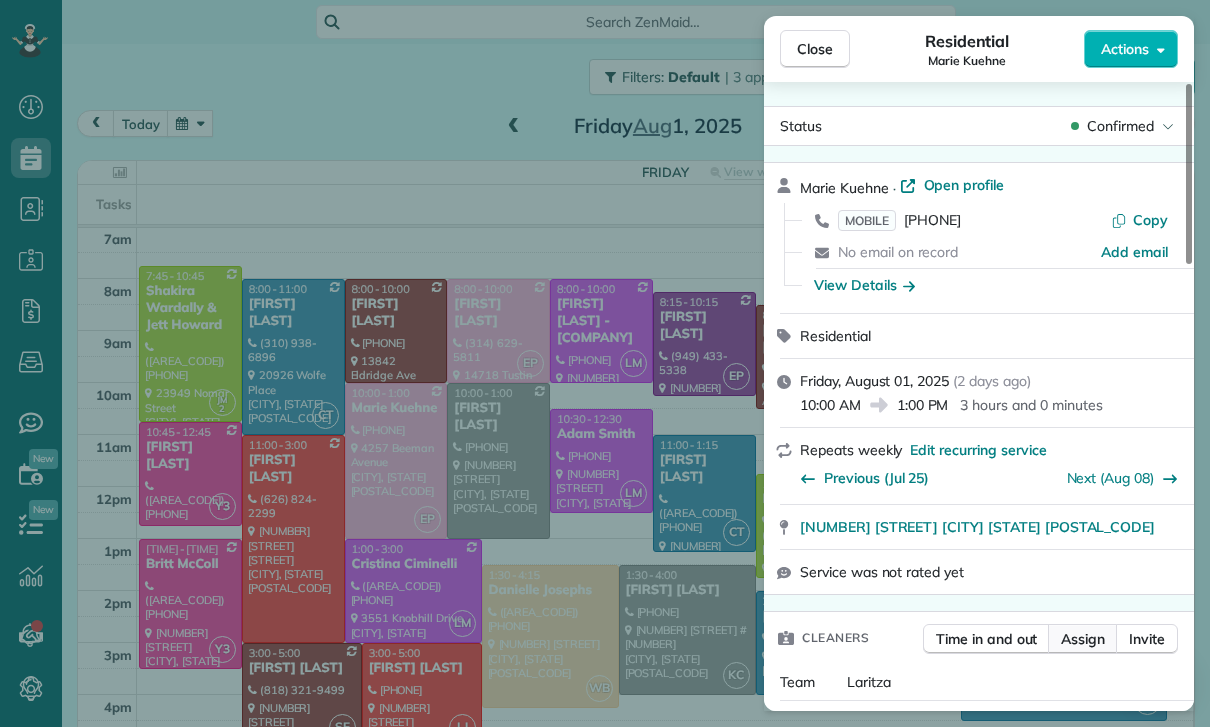 click on "Assign" at bounding box center (1083, 639) 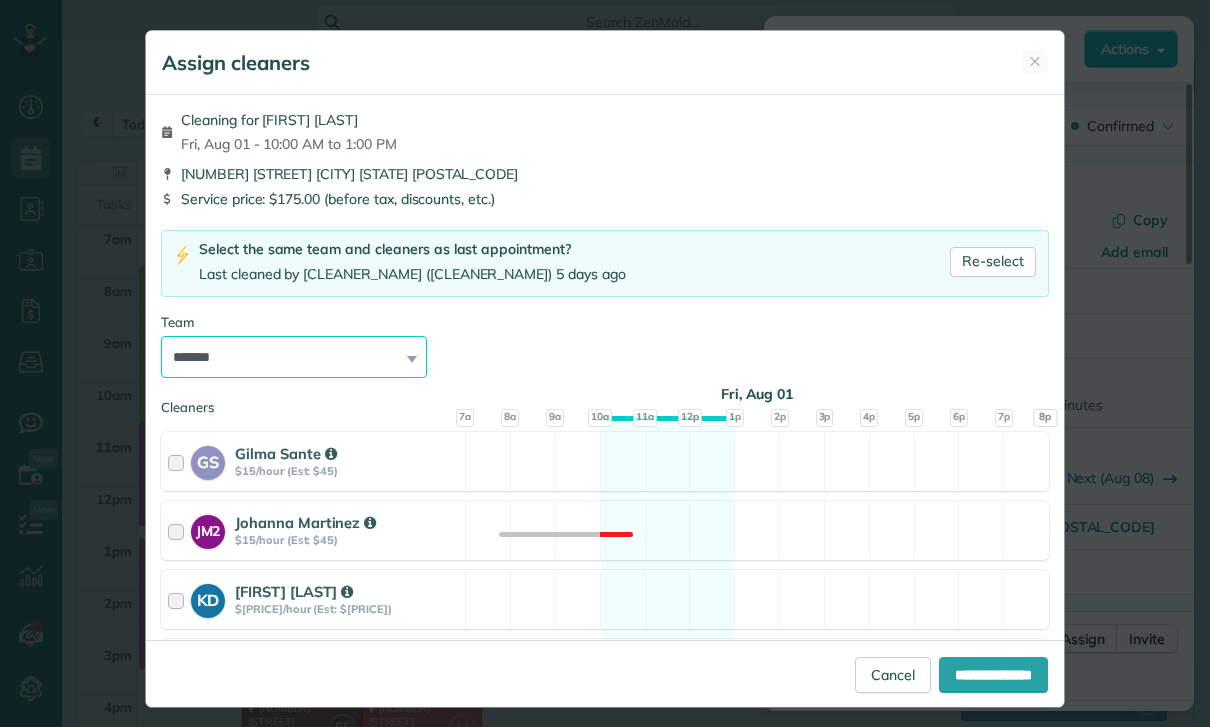 click on "**********" at bounding box center [294, 357] 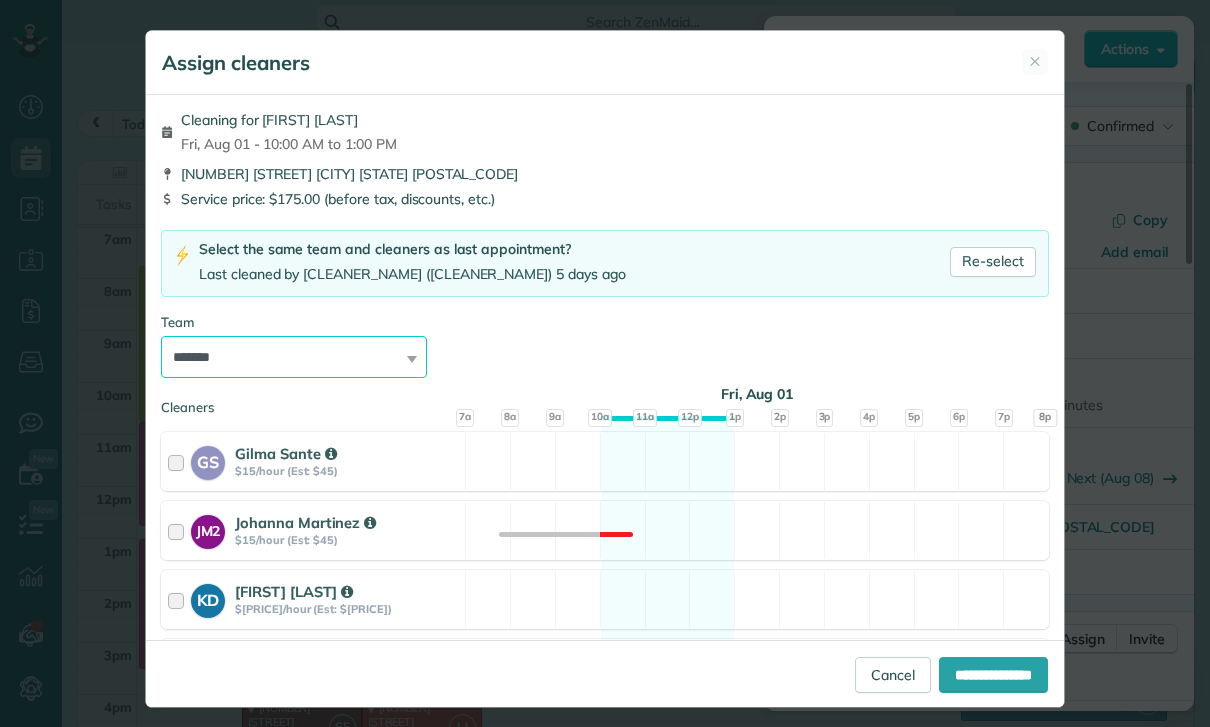 select on "***" 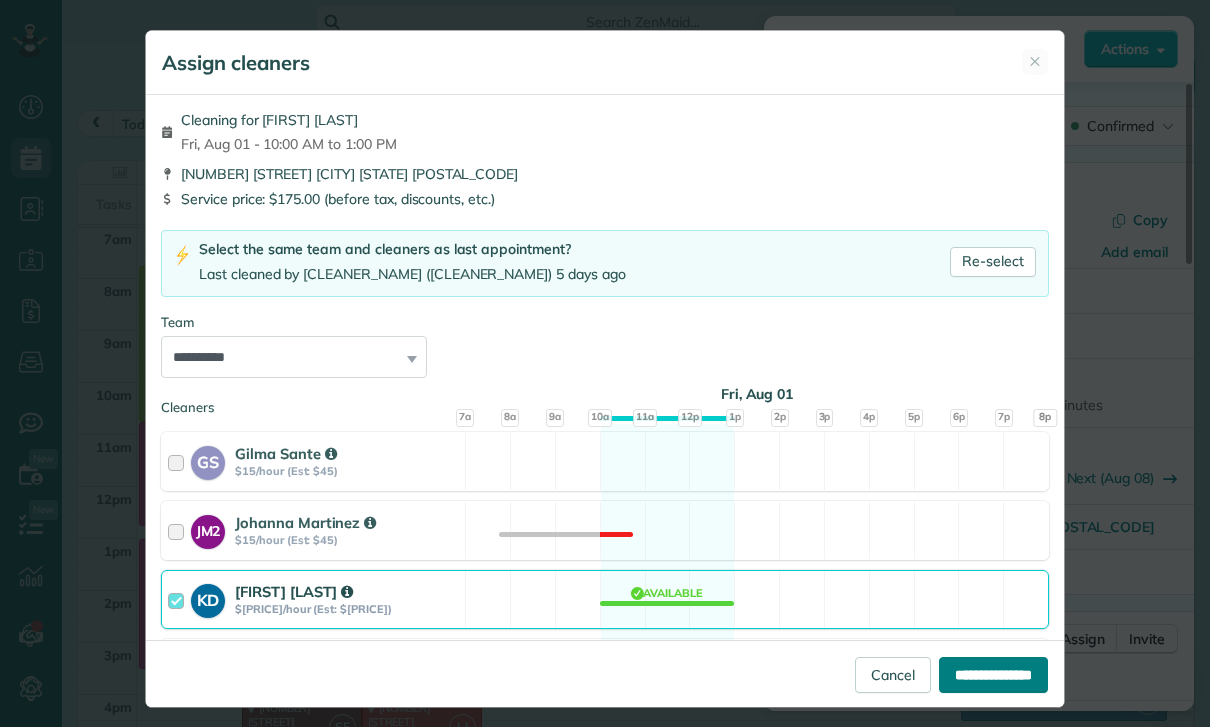 click on "**********" at bounding box center [993, 675] 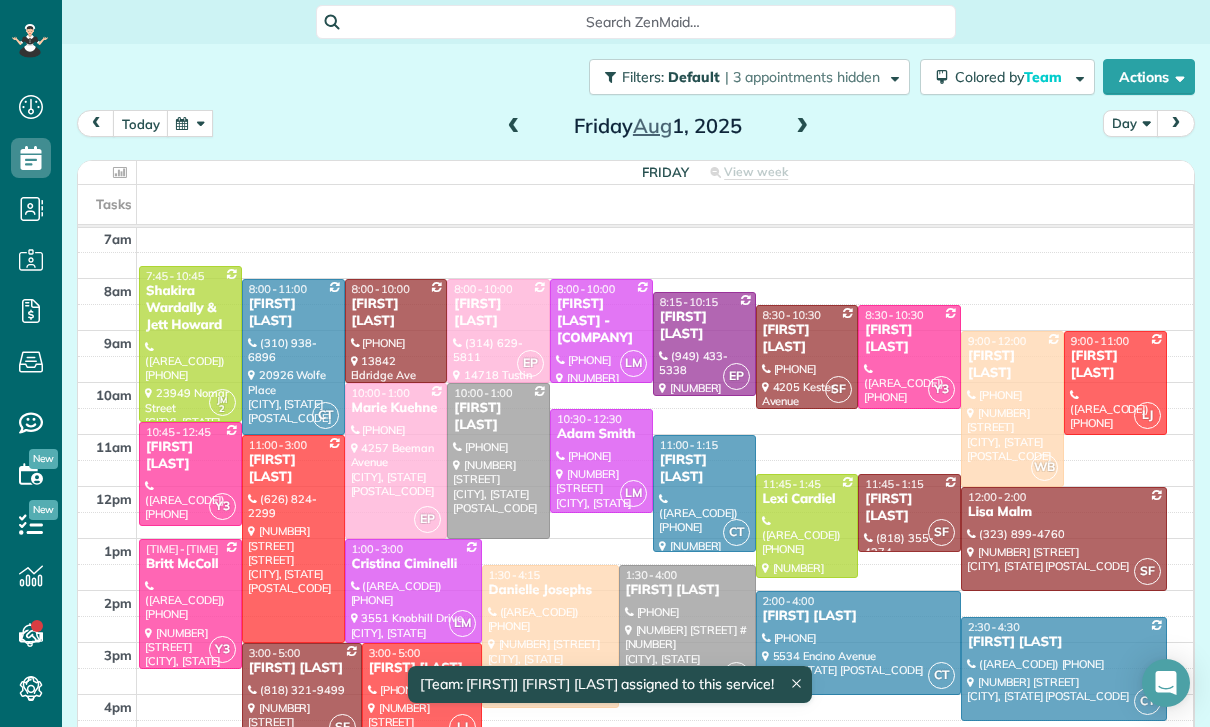scroll, scrollTop: 157, scrollLeft: 0, axis: vertical 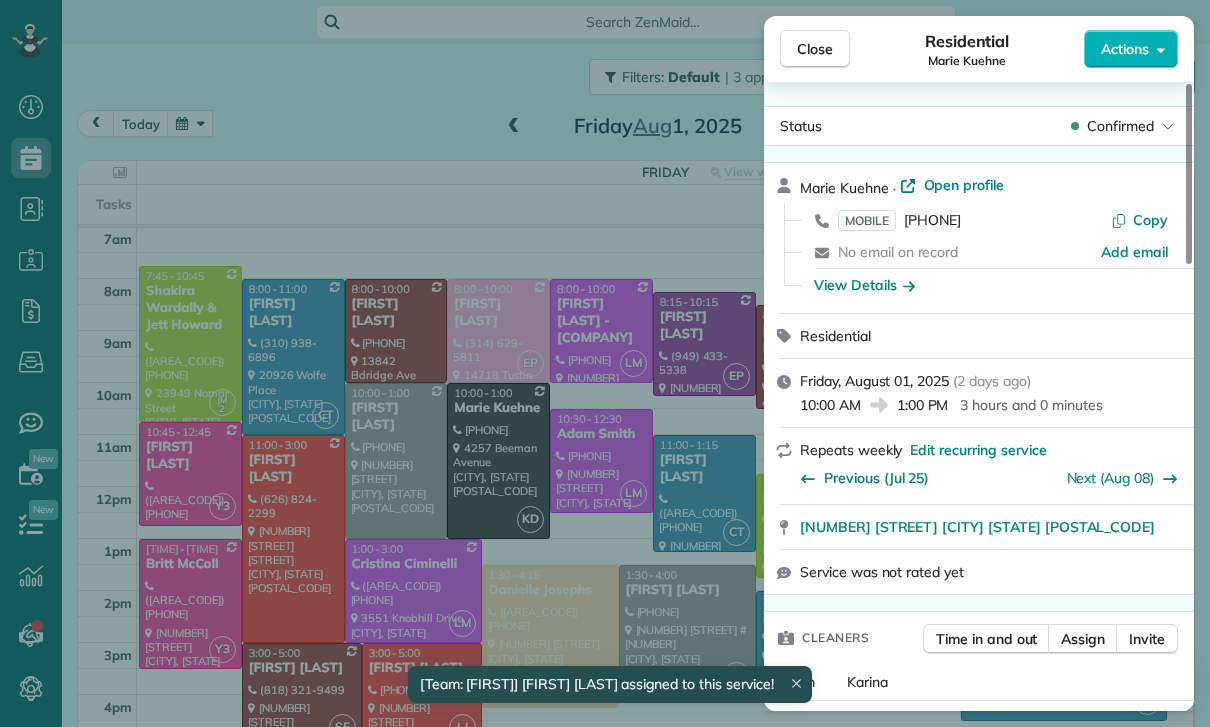 click on "Close Residential [FIRST] [LAST] Actions Status Confirmed [FIRST] [LAST] · Open profile MOBILE ([AREA_CODE]) [PHONE] Copy No email on record Add email View Details Residential Friday, August 01, 2025 ( 2 days ago ) 10:00 AM 1:00 PM 3 hours and 0 minutes Repeats weekly Edit recurring service Previous (Jul 25) Next (Aug 08) [NUMBER] [STREET] [CITY] CA [POSTAL_CODE] Service was not rated yet Cleaners Time in and out Assign Invite Team [CLEANER_NAME] Cleaners [CLEANER_NAME] [CLEANER_LAST_NAME] 10:00 AM 1:00 PM Checklist Try Now Keep this appointment up to your standards. Stay on top of every detail, keep your cleaners organised, and your client happy. Assign a checklist Watch a 5 min demo Billing Billing actions Service Service Price (1x $175.00) $175.00 Add an item Overcharge $0.00 Discount $0.00 Coupon discount - Primary tax - Secondary tax - Total appointment price $175.00 Tips collected $0.00 Unpaid Mark as paid Total including tip $175.00 Get paid online in no-time! Send an invoice and reward your cleaners with tips Charge customer credit card -" at bounding box center [605, 363] 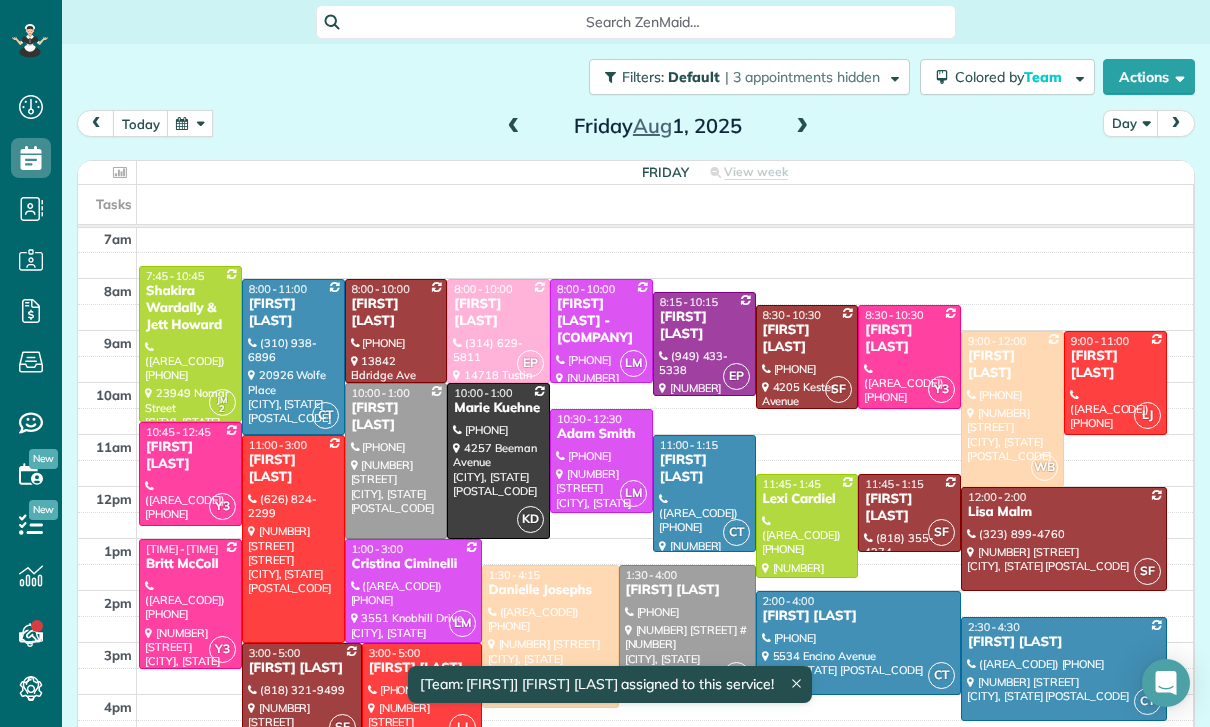 click on "[FIRST] [LAST]" at bounding box center (498, 313) 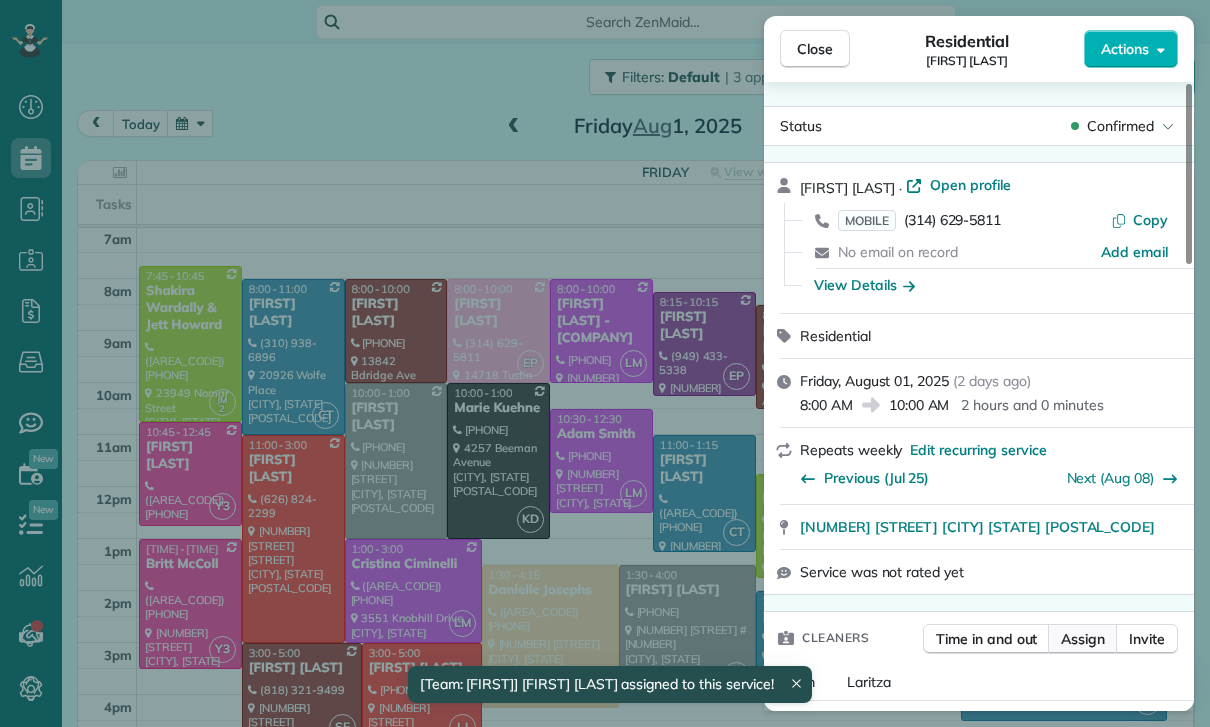 click on "Assign" at bounding box center (1083, 639) 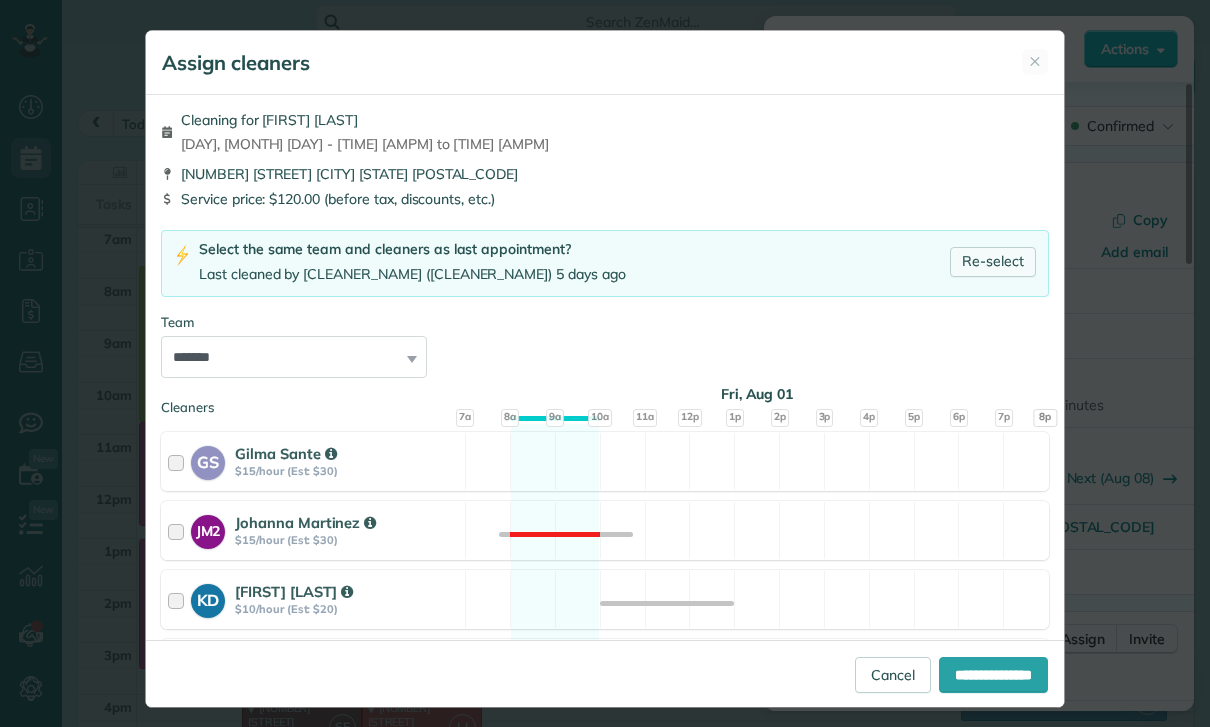 click on "Re-select" at bounding box center (993, 262) 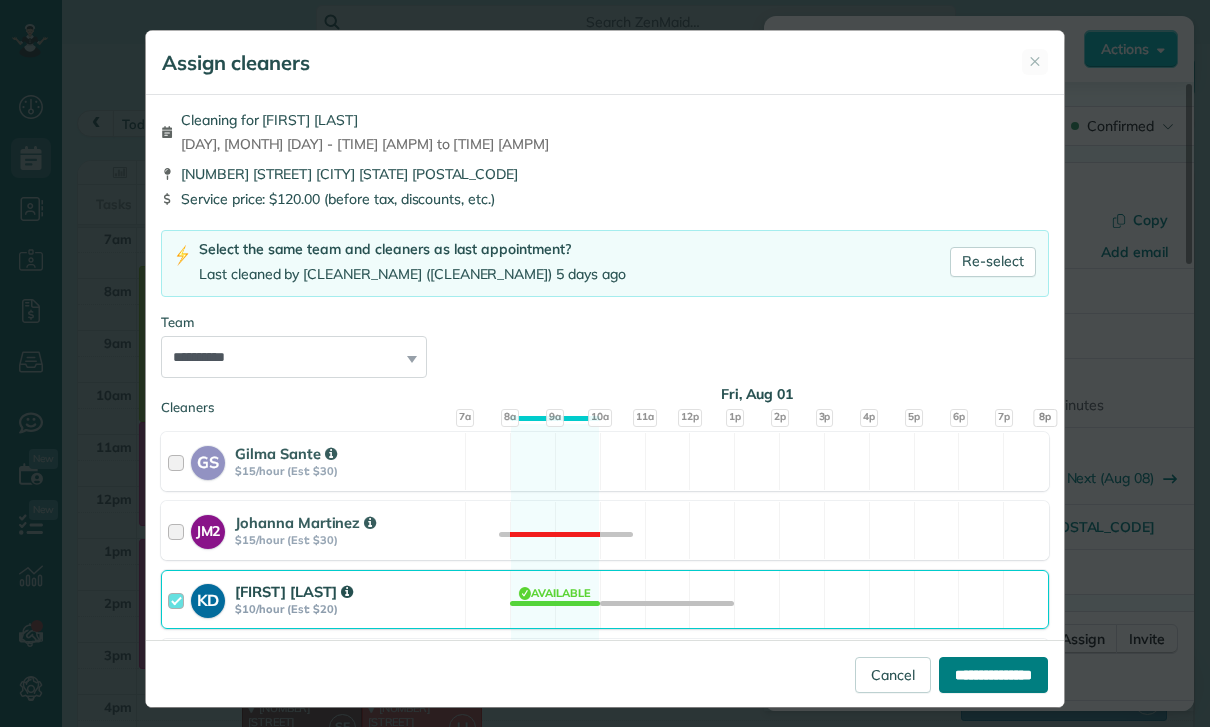 click on "**********" at bounding box center [993, 675] 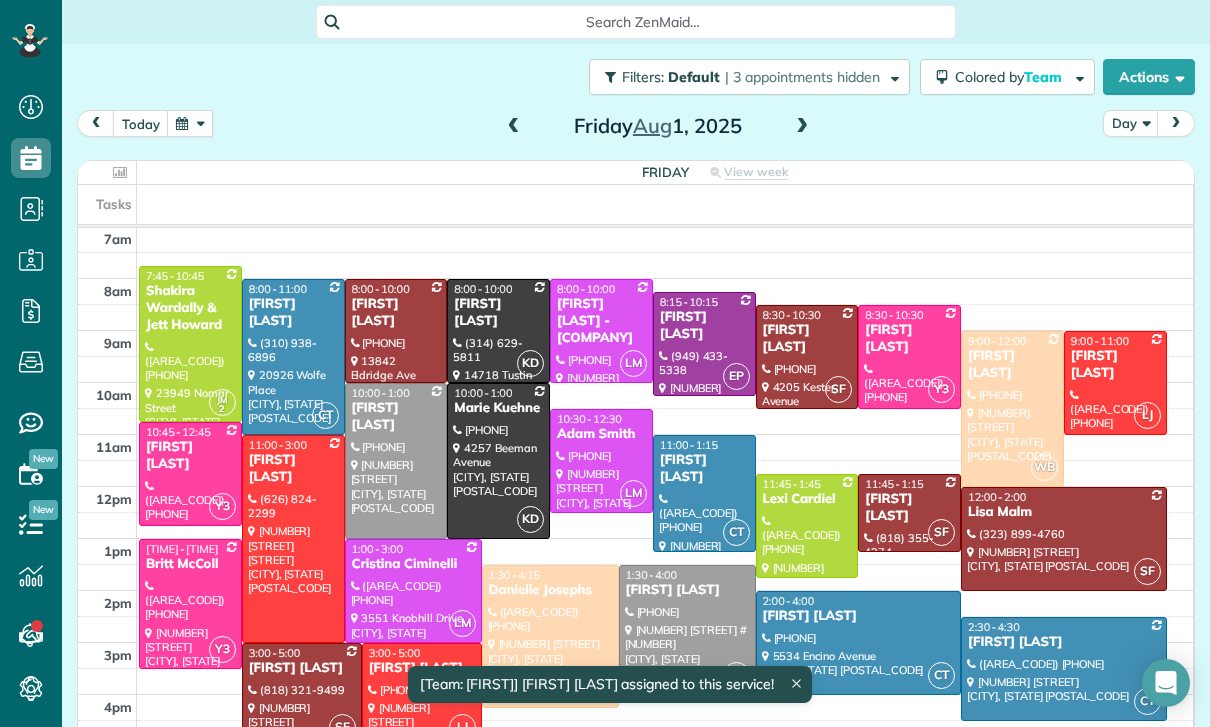 scroll, scrollTop: 157, scrollLeft: 0, axis: vertical 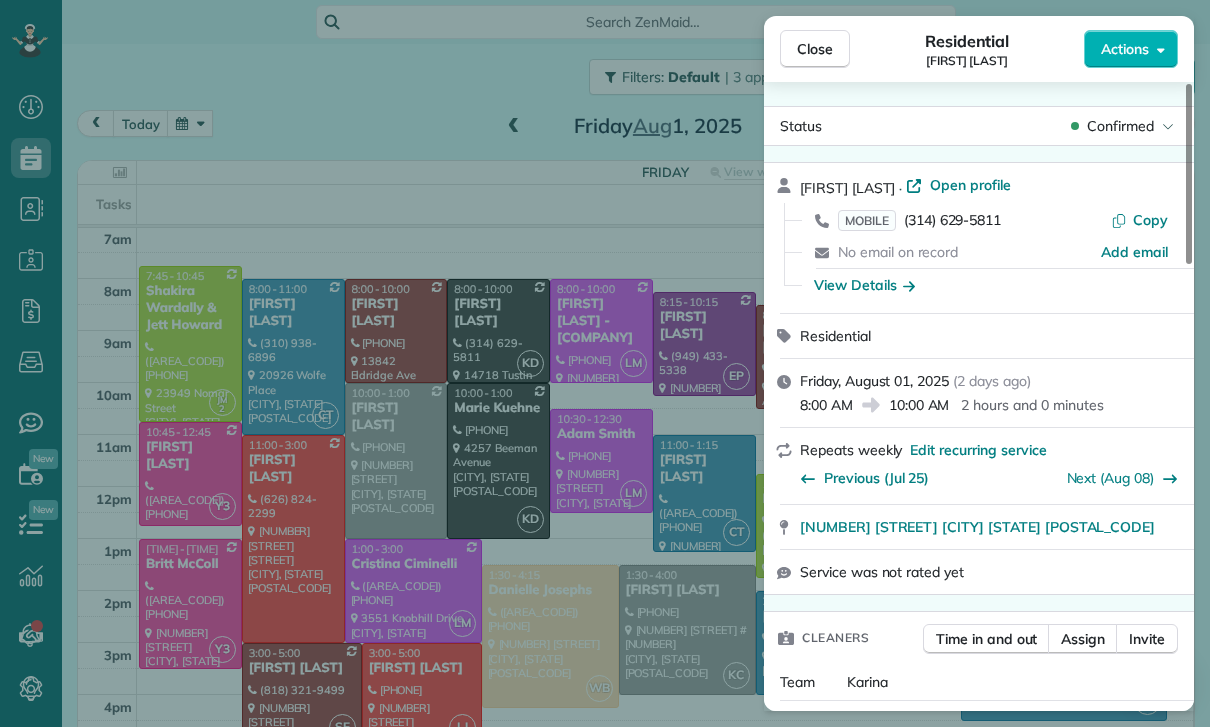 click on "Close Residential [FIRST] [LAST] Actions Status Confirmed [FIRST] [LAST] · Open profile MOBILE [PHONE] Copy No email on record Add email View Details Residential [DAY], [MONTH] [YEAR] ( [NUMBER] days ago ) [TIME] [AMPM] [TIME] [AMPM] [DURATION] Repeats weekly Edit recurring service Previous ([MONTH] [DAY]) Next ([MONTH] [DAY]) [NUMBER] [STREET] [CITY] [STATE] [POSTAL_CODE] Service was not rated yet Cleaners Time in and out Assign Invite Team [FIRST] Cleaners [FIRST]   [FIRST] [TIME] [AMPM] [TIME] [AMPM] Checklist Try Now Keep this appointment up to your standards. Stay on top of every detail, keep your cleaners organised, and your client happy. Assign a checklist Watch a 5 min demo Billing Billing actions Service Service Price ([NUMBER]x $[PRICE]) $[PRICE] Add an item Overcharge $[PRICE] Discount $[PRICE] Coupon discount - Primary tax - Secondary tax - Total appointment price $[PRICE] Tips collected $[PRICE] Unpaid Mark as paid Total including tip $[PRICE] Get paid online in no-time! Send an invoice and reward your cleaners with tips Key # - Work items Notes" at bounding box center [605, 363] 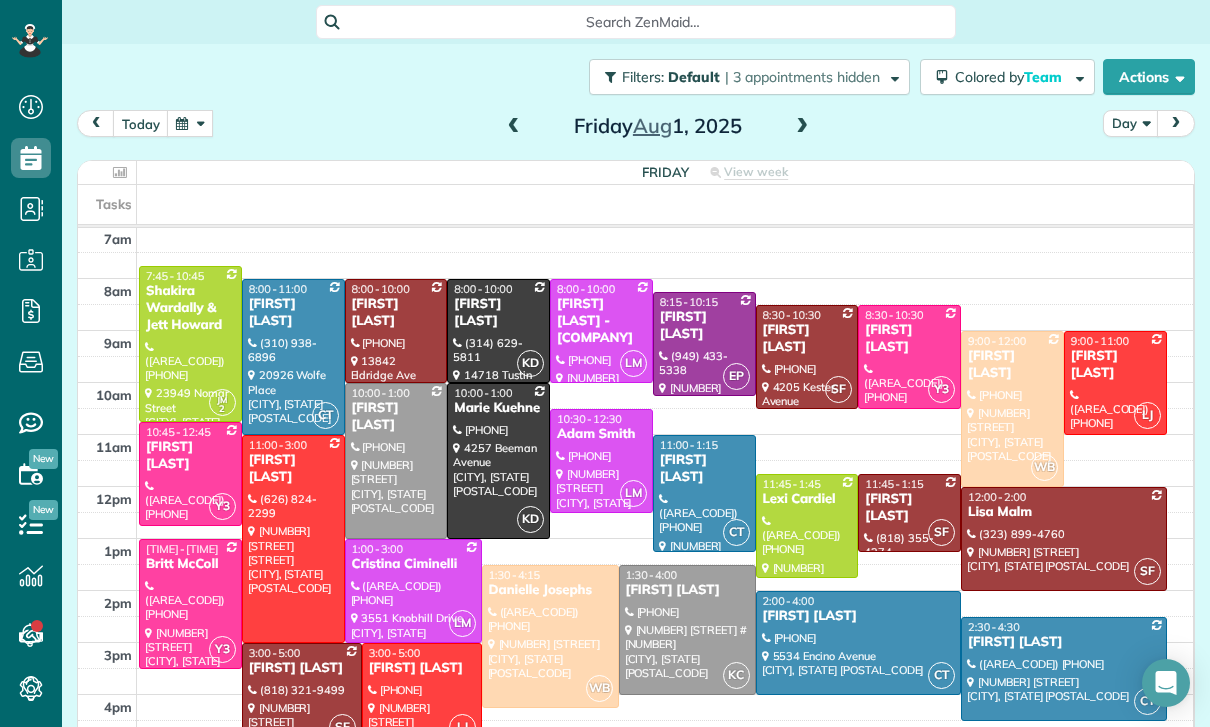 click at bounding box center (514, 127) 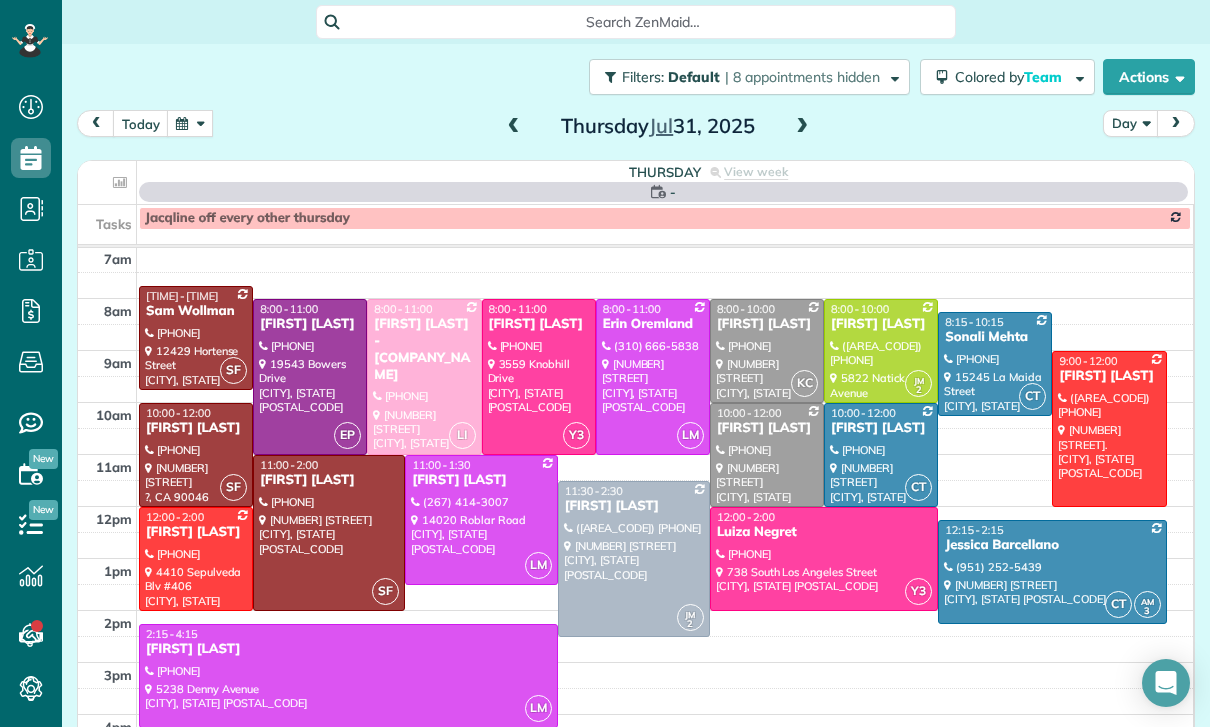 scroll, scrollTop: 157, scrollLeft: 0, axis: vertical 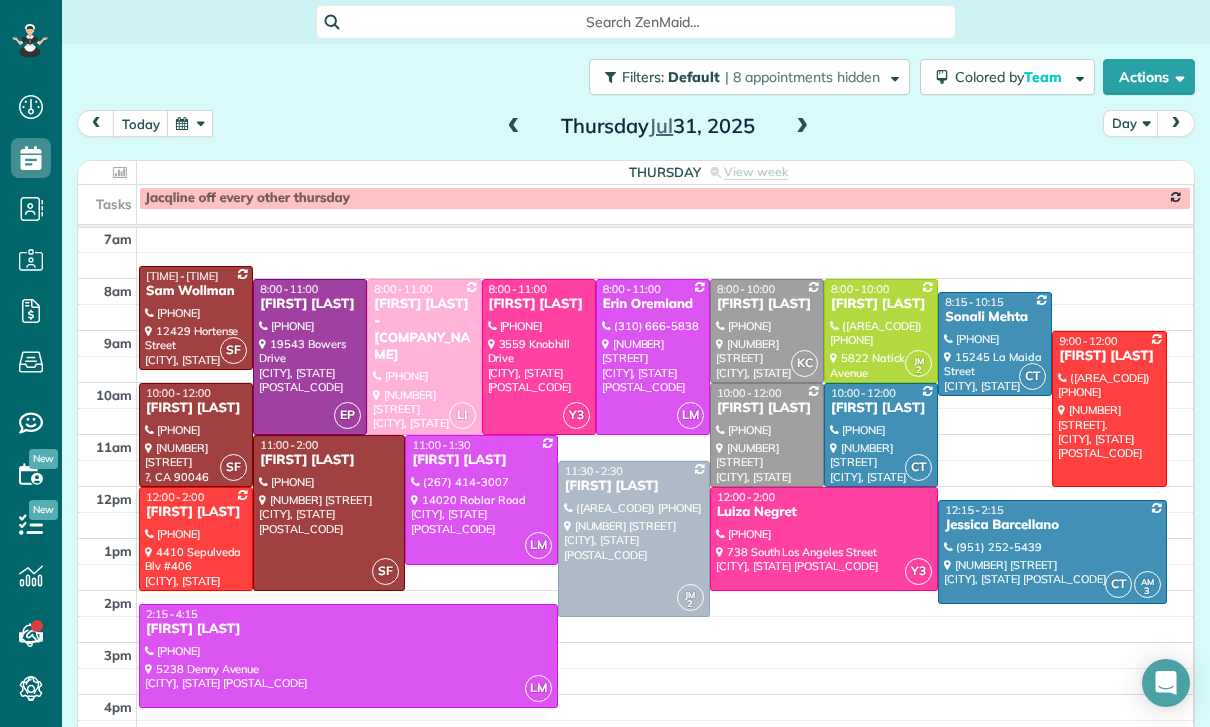 click at bounding box center (802, 127) 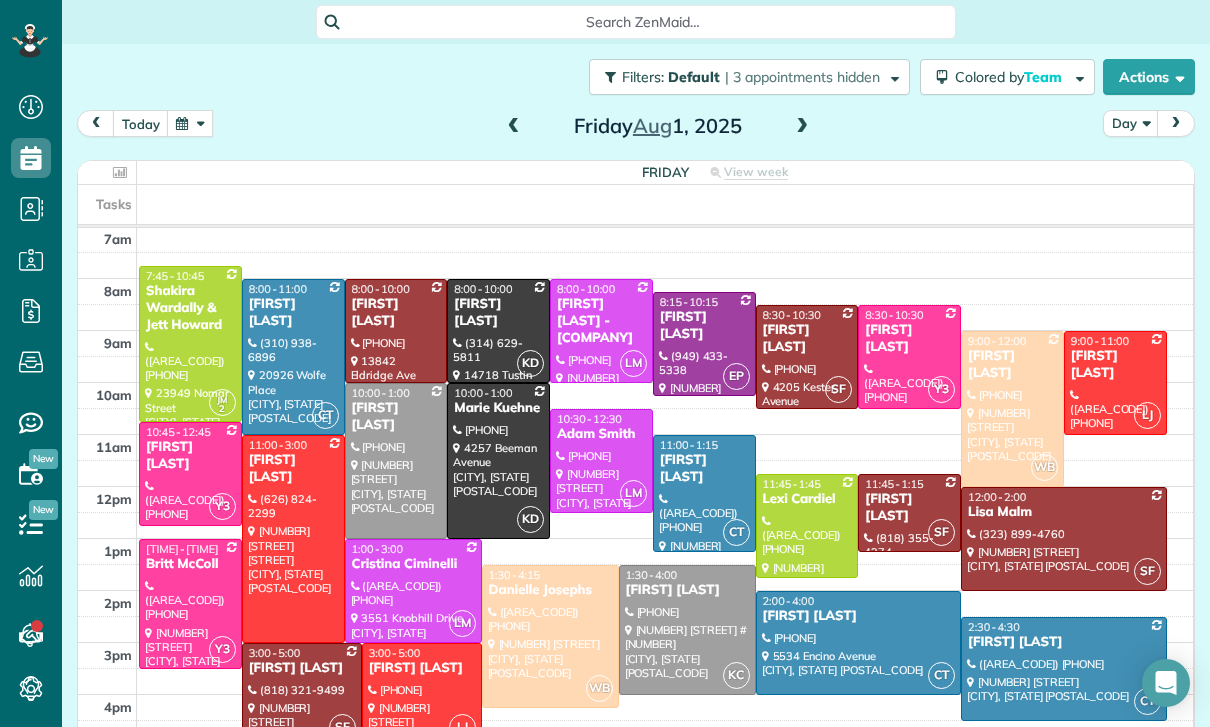 scroll, scrollTop: 157, scrollLeft: 0, axis: vertical 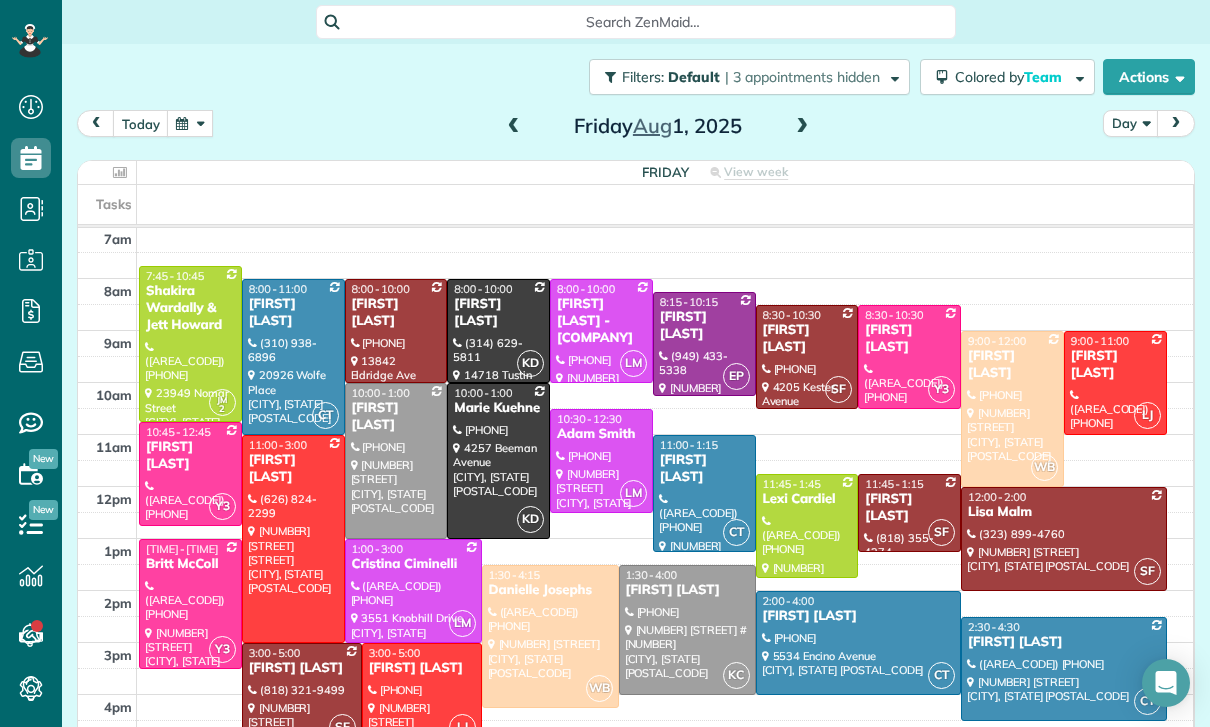 click at bounding box center [514, 127] 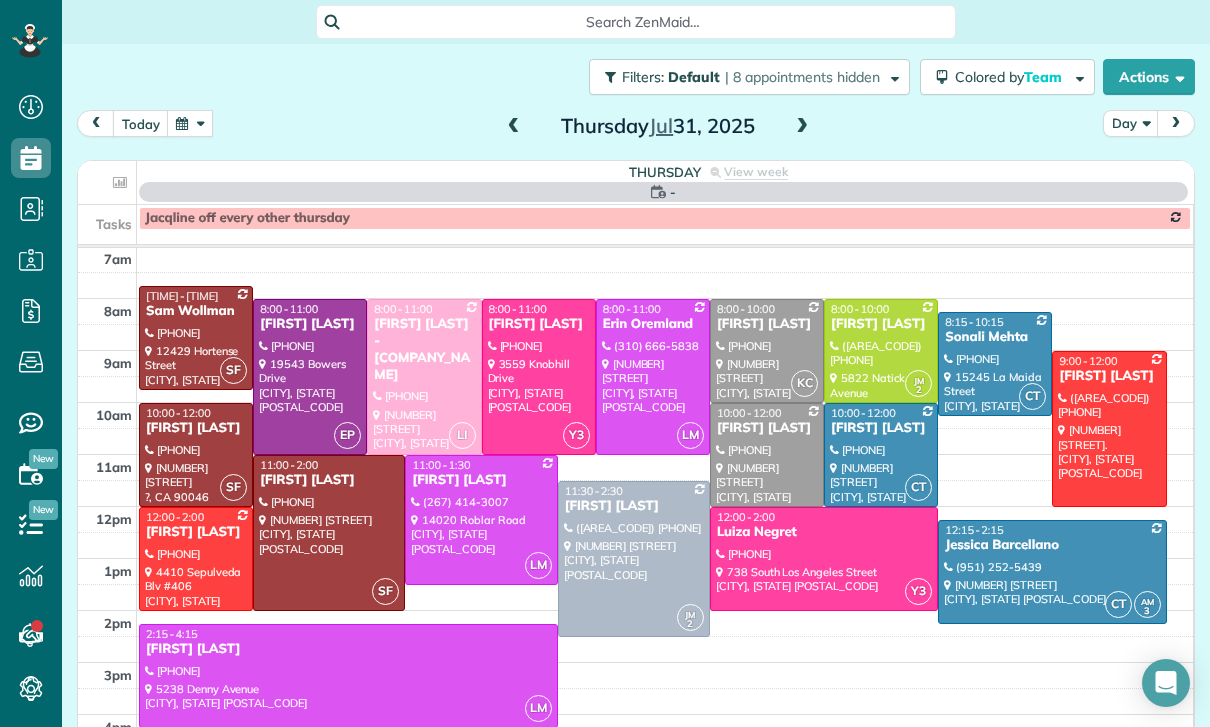 scroll, scrollTop: 157, scrollLeft: 0, axis: vertical 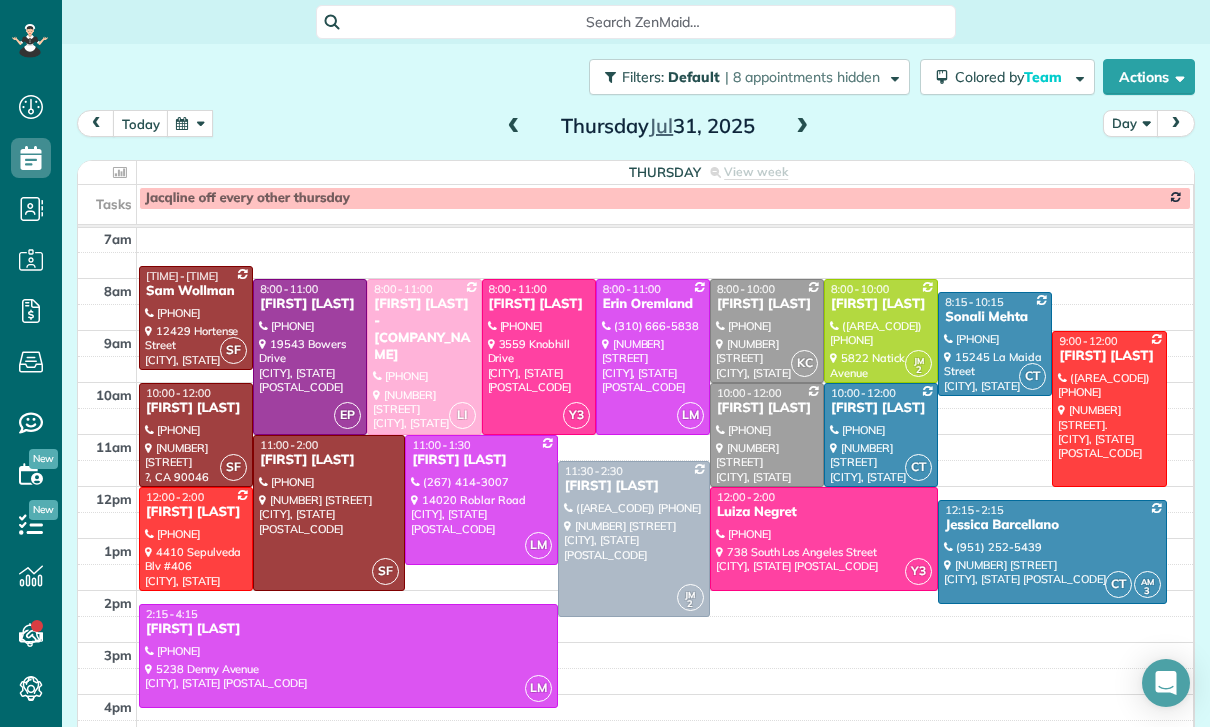 click on "[FIRST] [LAST] - [COMPANY_NAME]" at bounding box center [424, 330] 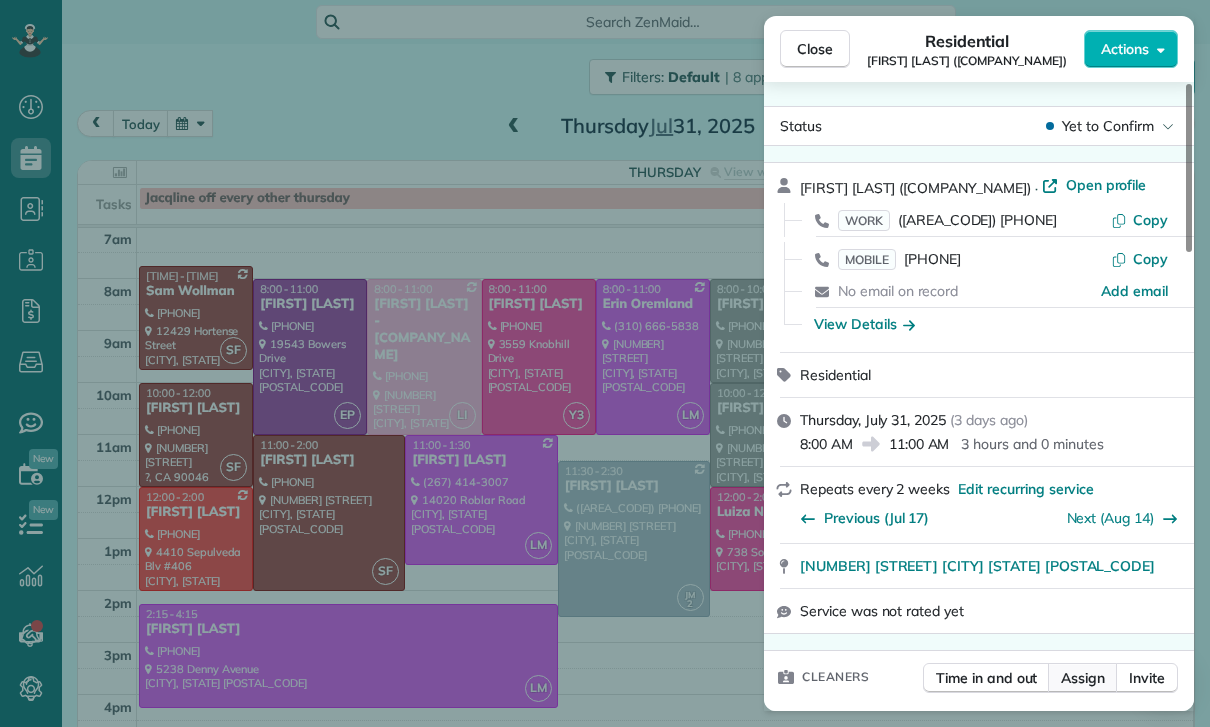 click on "Assign" at bounding box center (1083, 678) 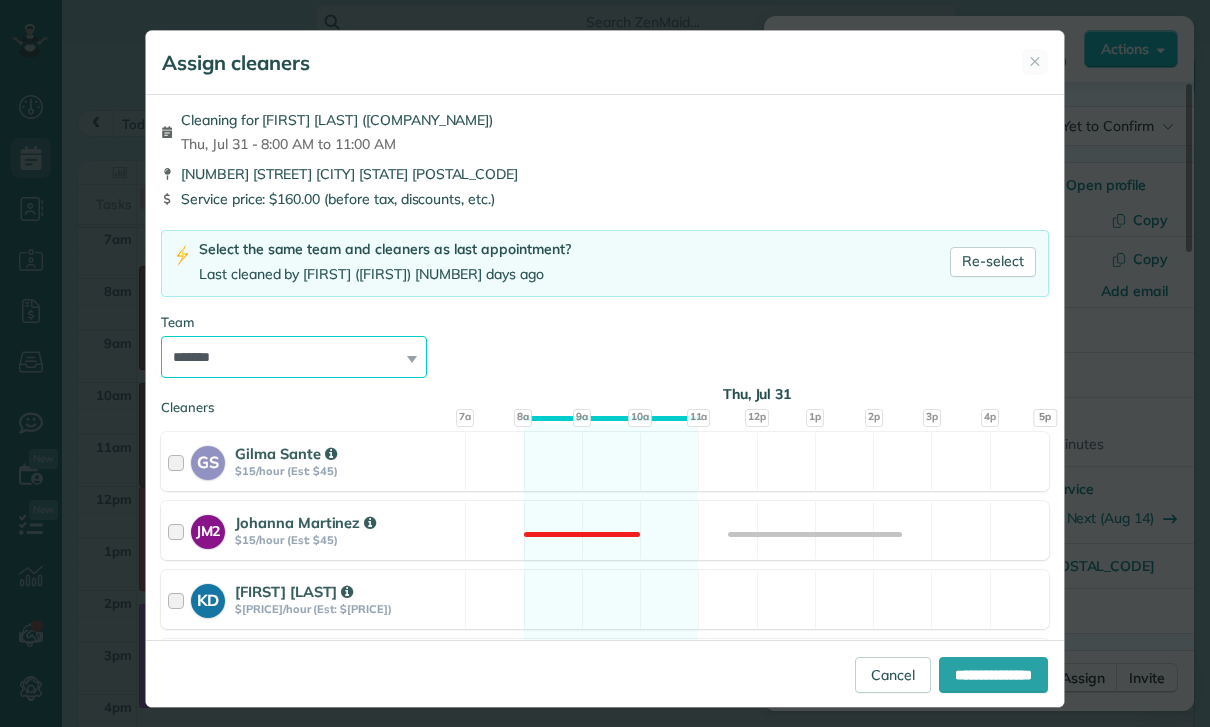click on "**********" at bounding box center [294, 357] 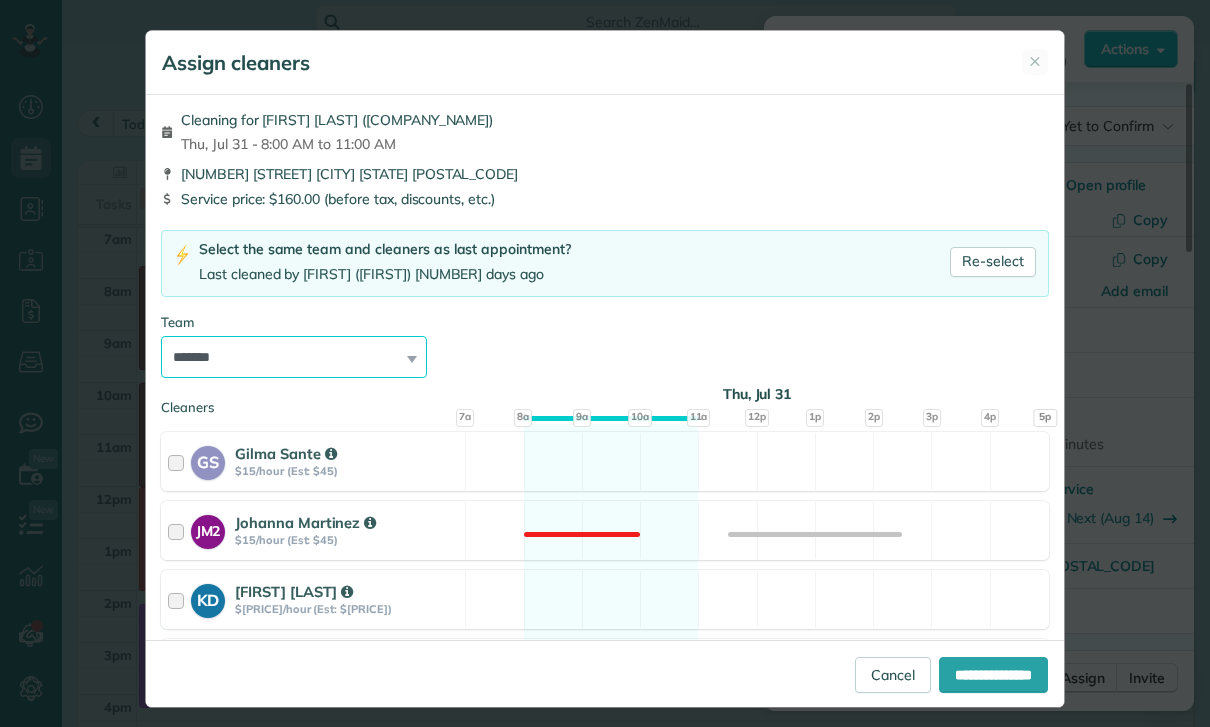 select on "*****" 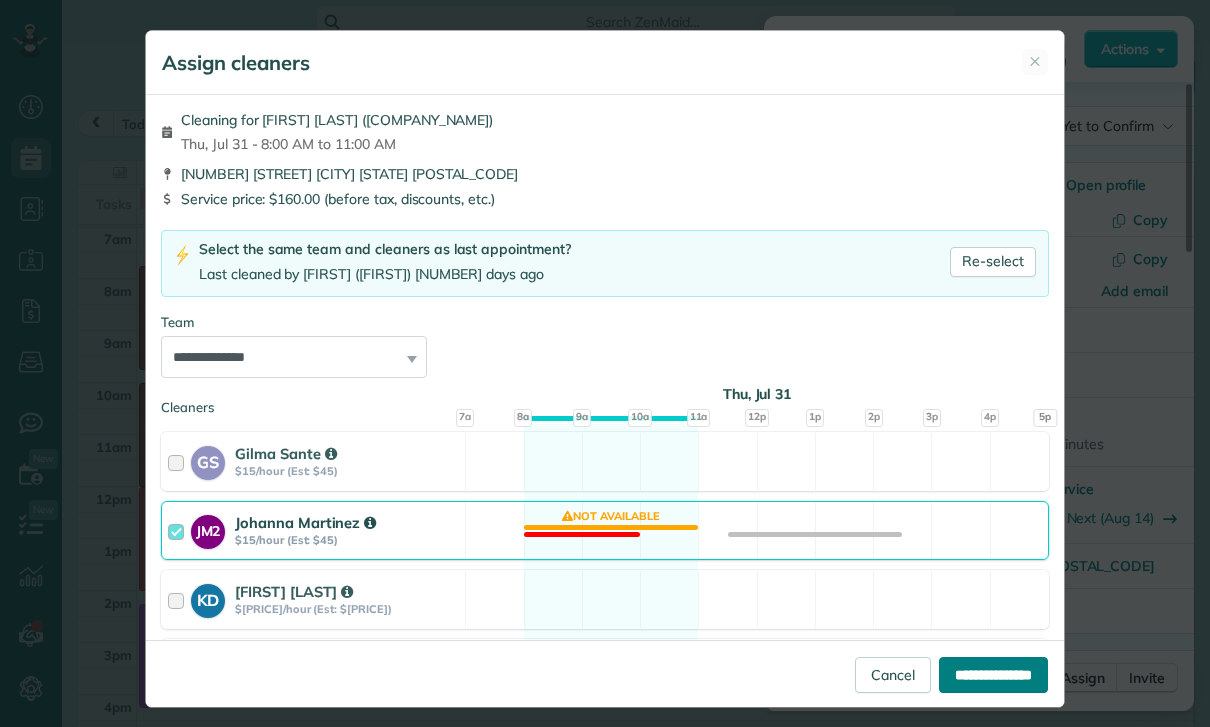 click on "**********" at bounding box center [993, 675] 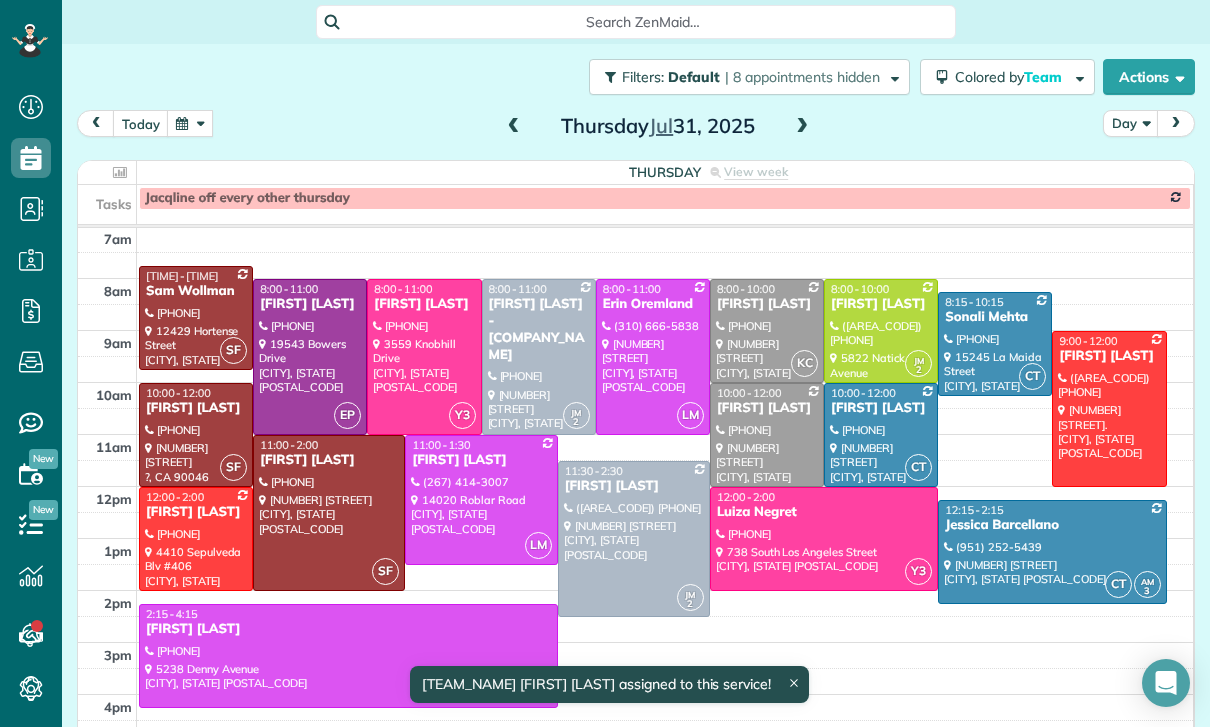 scroll, scrollTop: 157, scrollLeft: 0, axis: vertical 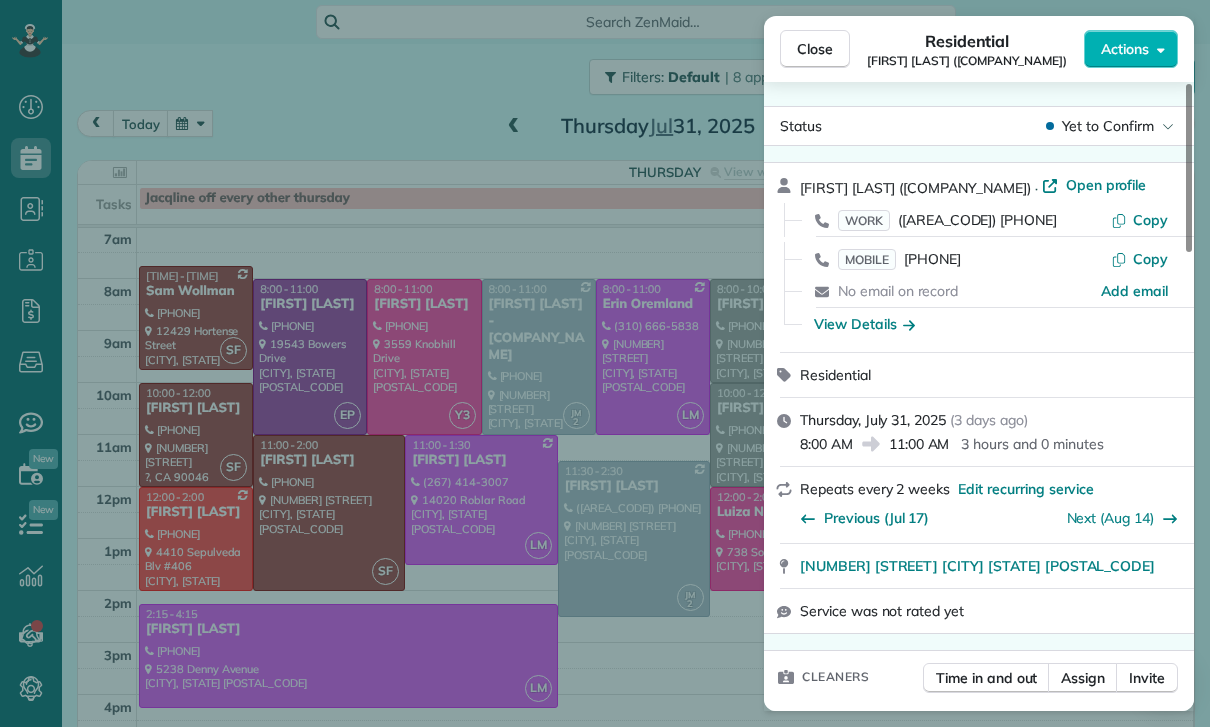 click on "Close Residential [FIRST] [LAST] ([COMPANY_NAME]) Actions Status Yet to Confirm [FIRST] [LAST] ([COMPANY_NAME]) · Open profile WORK ([AREA_CODE]) [PHONE] Copy MOBILE ([AREA_CODE]) [PHONE] Copy No email on record Add email View Details Residential Thursday, July 31, 2025 ( 3 days ago ) 8:00 AM 11:00 AM 3 hours and 0 minutes Repeats every 2 weeks Edit recurring service Previous (Jul 17) Next (Aug 14) [NUMBER] [STREET] [CITY] CA [POSTAL_CODE] Service was not rated yet Cleaners Time in and out Assign Invite Team [CLEANER_NAME] Cleaners [CLEANER_NAME] [CLEANER_LAST_NAME] 8:00 AM 11:00 AM Checklist Try Now Keep this appointment up to your standards. Stay on top of every detail, keep your cleaners organised, and your client happy. Assign a checklist Watch a 5 min demo Billing Billing actions Service Service Price (1x $160.00) $160.00 Add an item Overcharge $0.00 Discount $0.00 Coupon discount - Primary tax - Secondary tax - Total appointment price $160.00 Tips collected $0.00 Unpaid Mark as paid Total including tip $160.00" at bounding box center [605, 363] 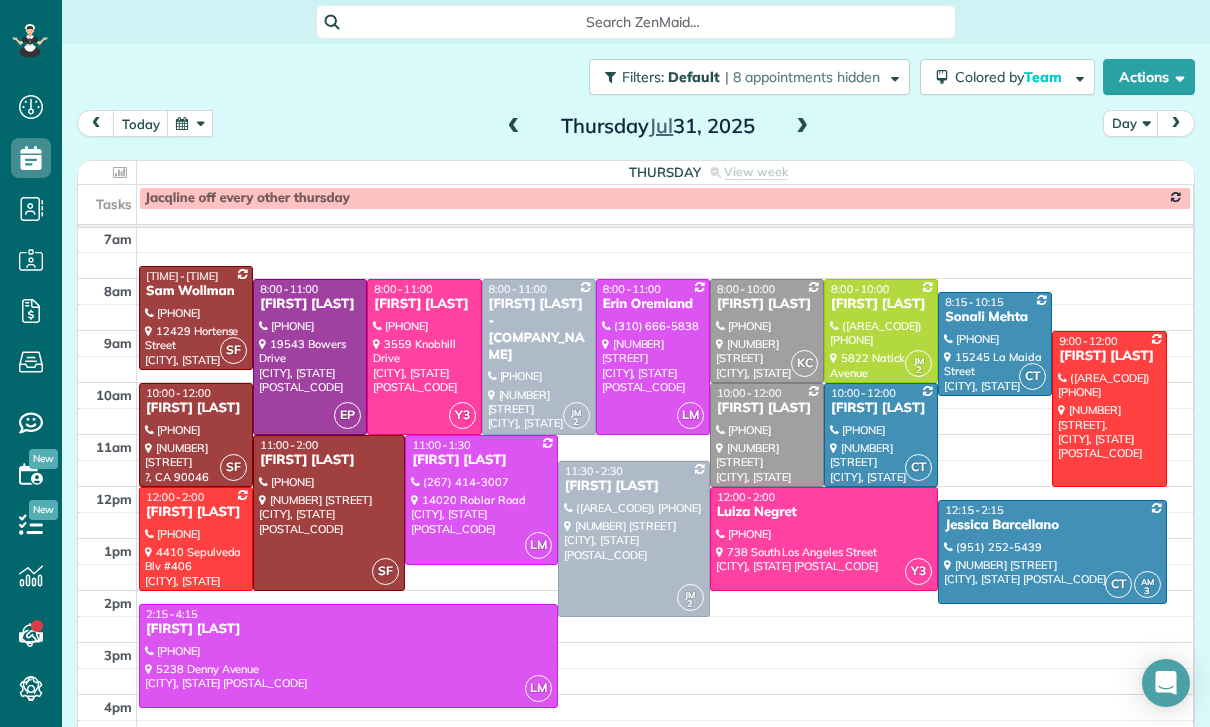 click at bounding box center (310, 357) 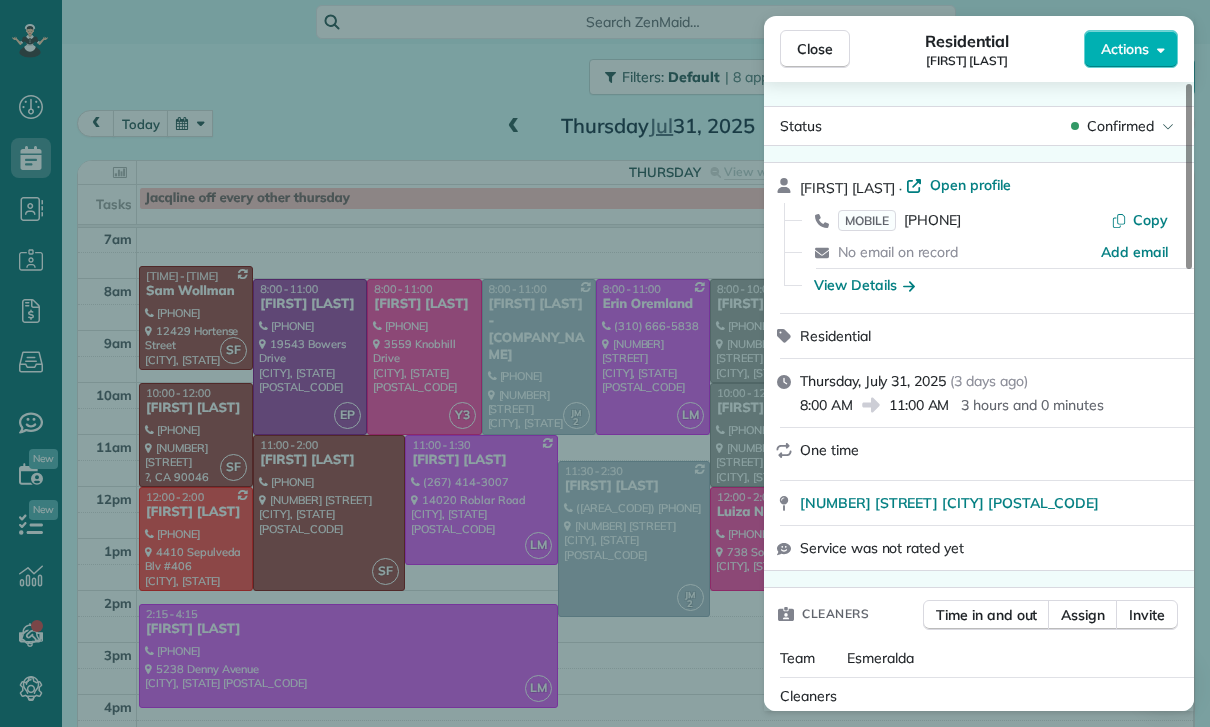 click on "Close Residential [FIRST] [LAST] Actions Status Confirmed [FIRST] [LAST] · Open profile MOBILE [PHONE] Copy No email on record Add email View Details Residential [DAY], [MONTH] [YEAR] ( [NUMBER] days ago ) [TIME] [AMPM] [TIME] [AMPM] [DURATION] One time [NUMBER] [STREET] [CITY] [POSTAL_CODE] Service was not rated yet Cleaners Time in and out Assign Invite Team [FIRST] Cleaners [FIRST]   [FIRST] [TIME] [AMPM] [TIME] [AMPM] Checklist Try Now Keep this appointment up to your standards. Stay on top of every detail, keep your cleaners organised, and your client happy. Assign a checklist Watch a 5 min demo Billing Billing actions Service Add an item Overcharge $[PRICE] Discount $[PRICE] Coupon discount - Primary tax - Secondary tax - Total appointment price $[PRICE] Tips collected $[PRICE] Mark as paid Total including tip $[PRICE] Get paid online in no-time! Send an invoice and reward your cleaners with tips Charge customer credit card Appointment custom fields Key # - Work items No work items to display Notes Appointment [NUMBER] Customer [NUMBER]" at bounding box center (605, 363) 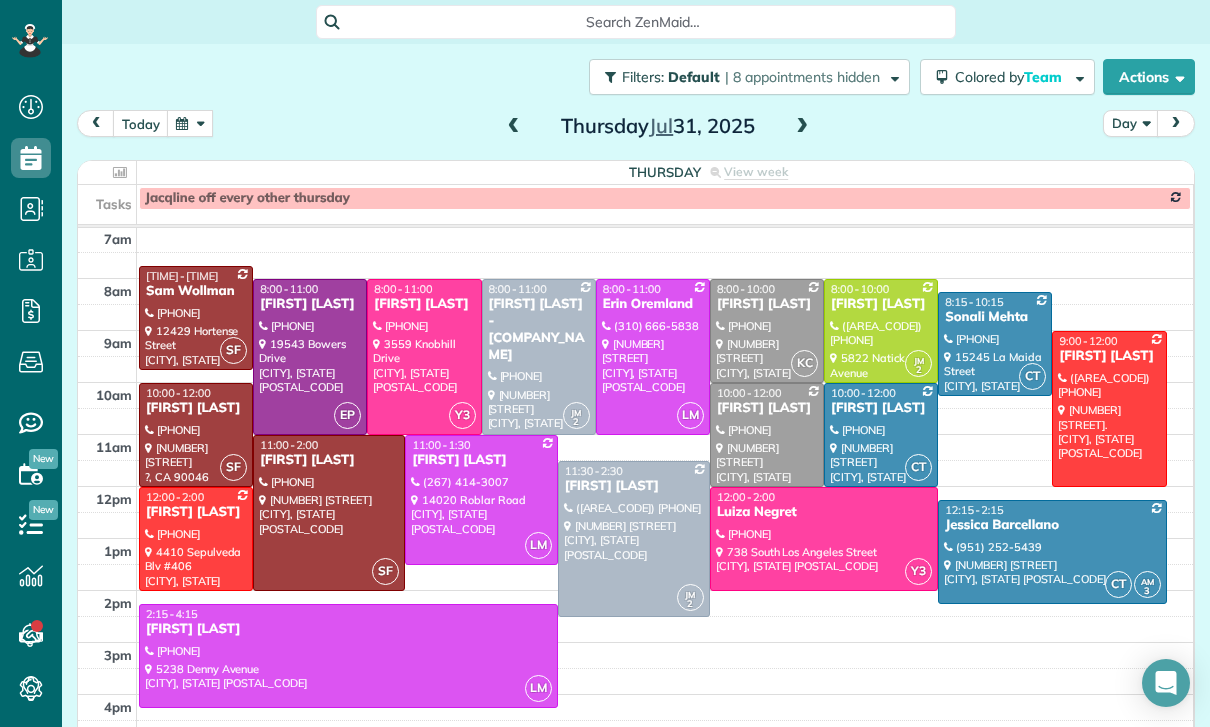 click at bounding box center (802, 127) 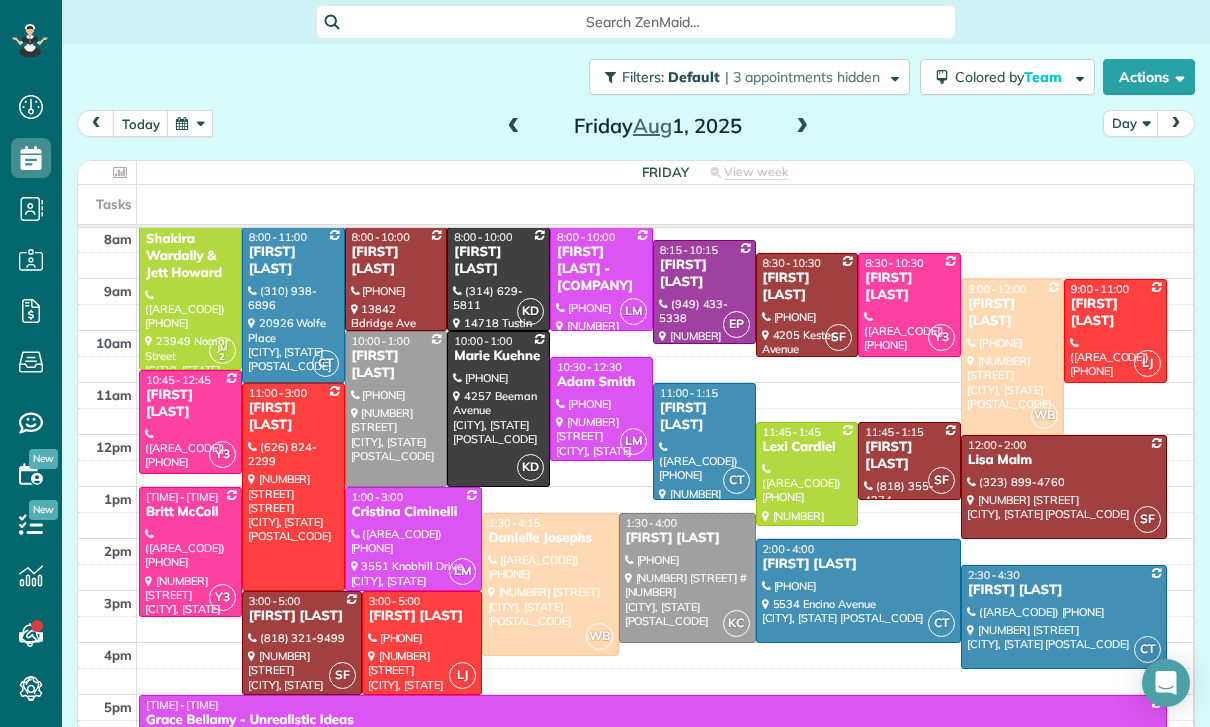 scroll, scrollTop: 209, scrollLeft: 0, axis: vertical 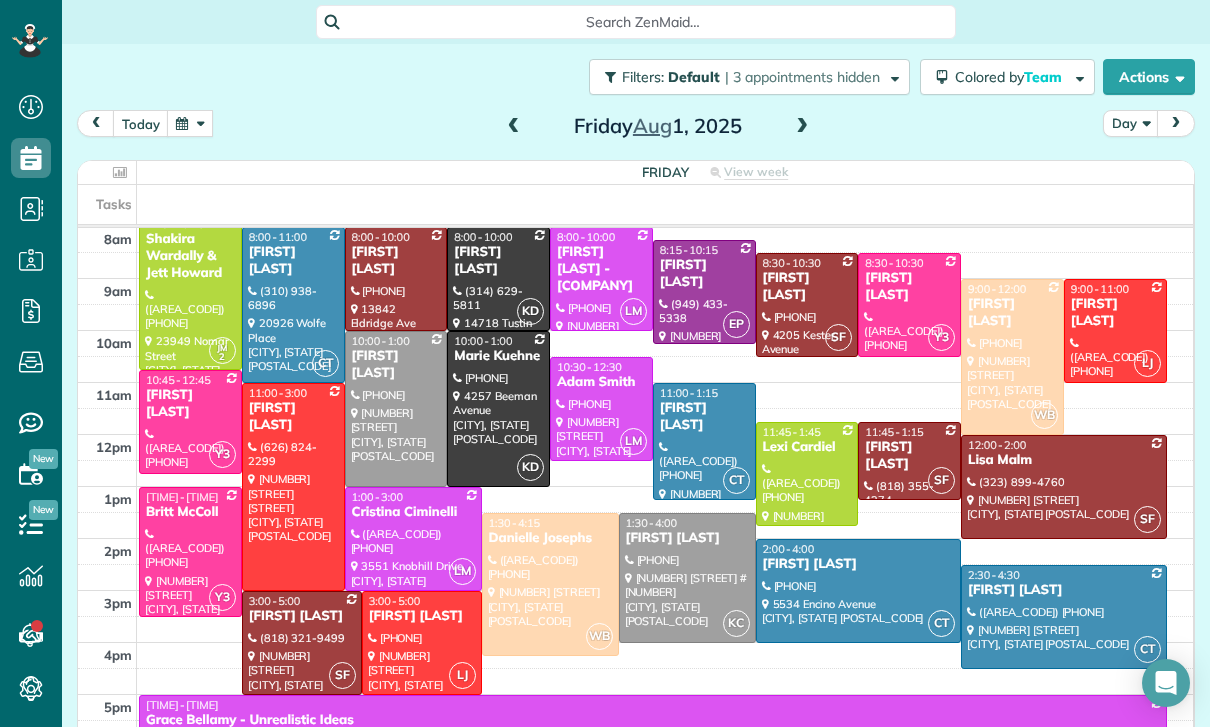 click at bounding box center [704, 292] 